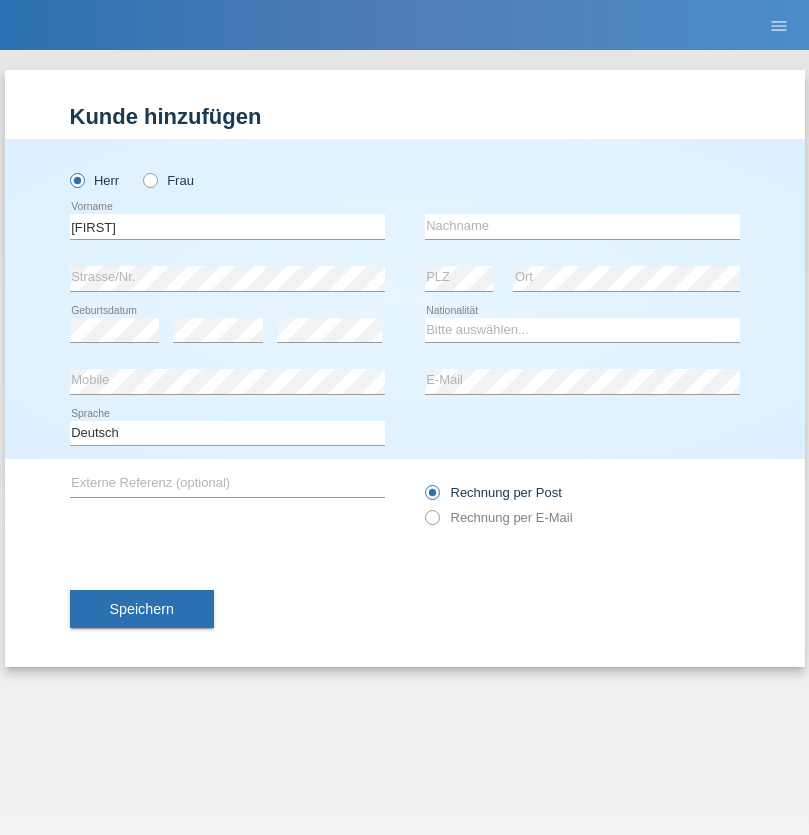 scroll, scrollTop: 0, scrollLeft: 0, axis: both 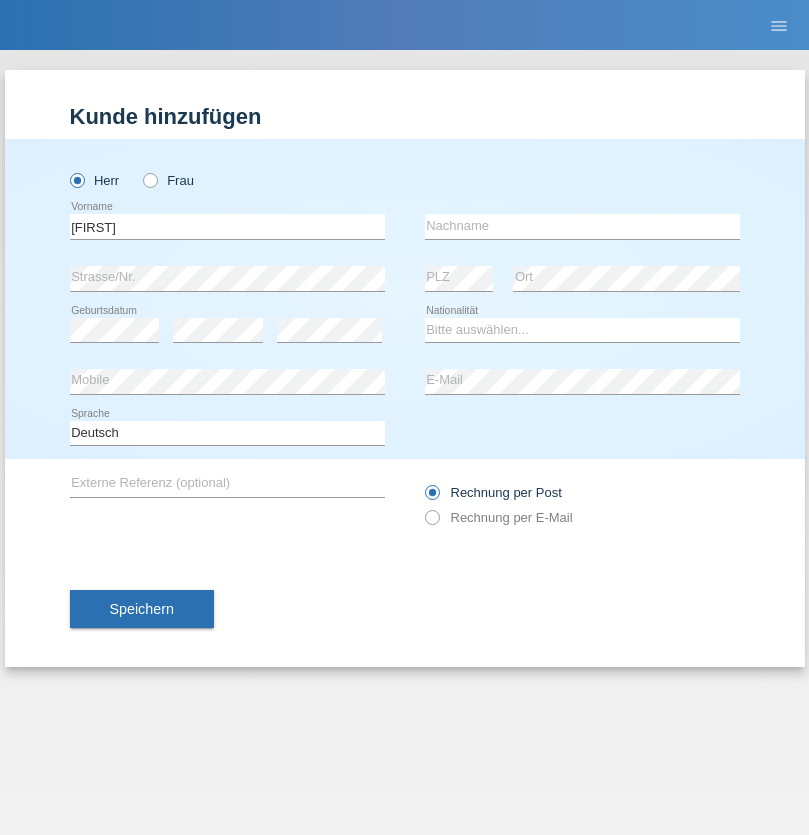 type on "[FIRST]" 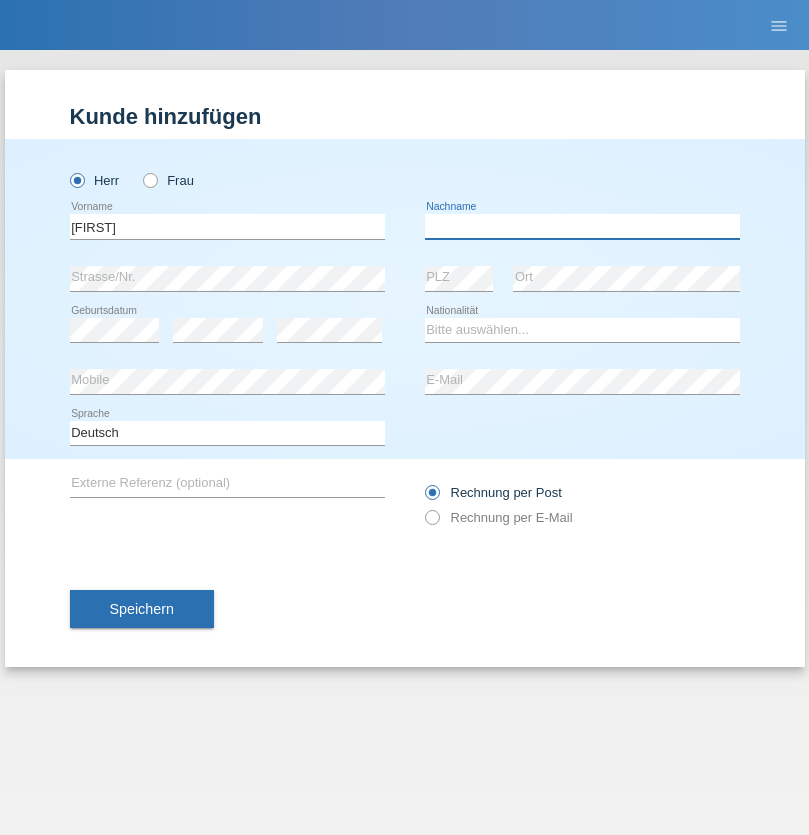 click at bounding box center [582, 226] 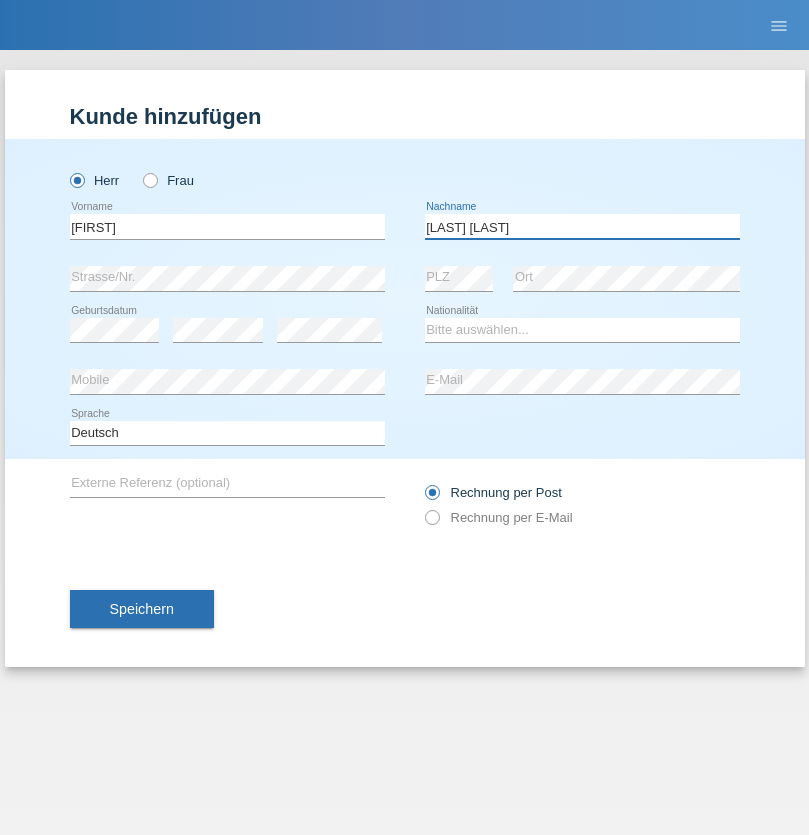 type on "Hernandez Zenil" 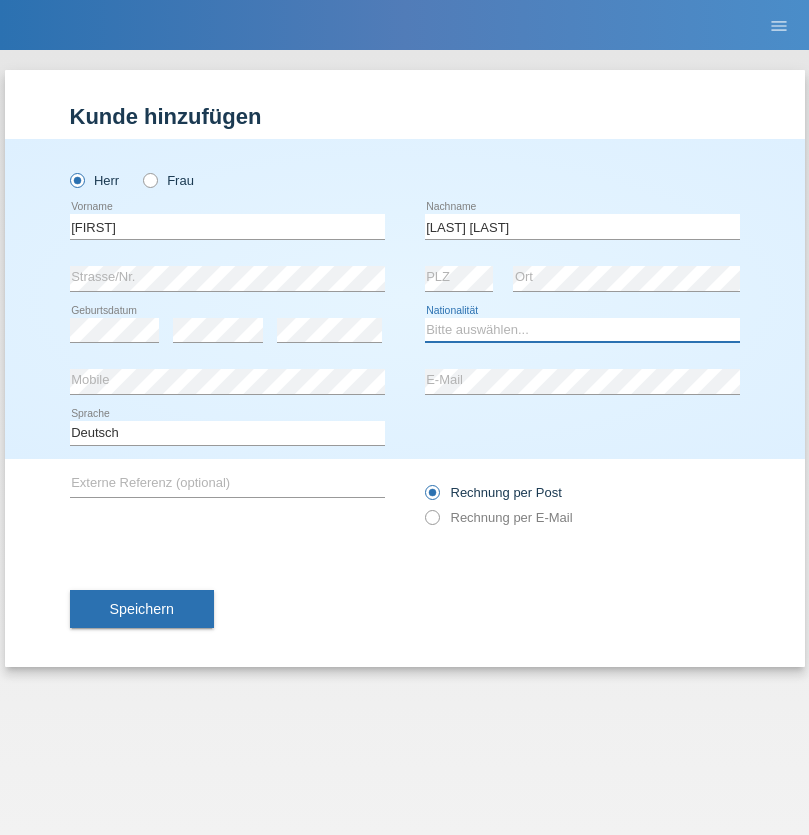 select on "DE" 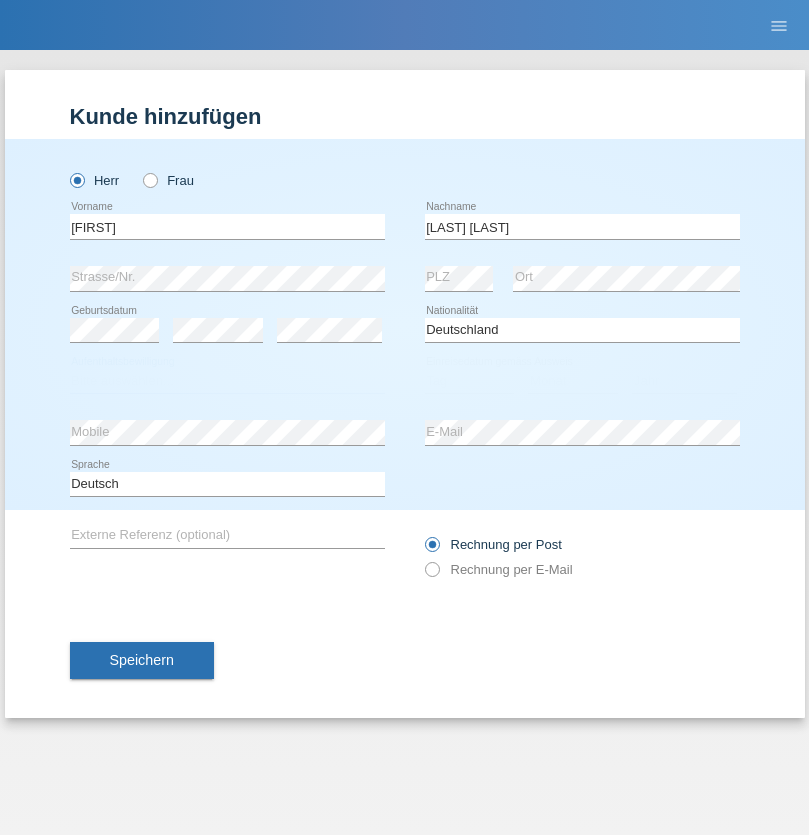 select on "C" 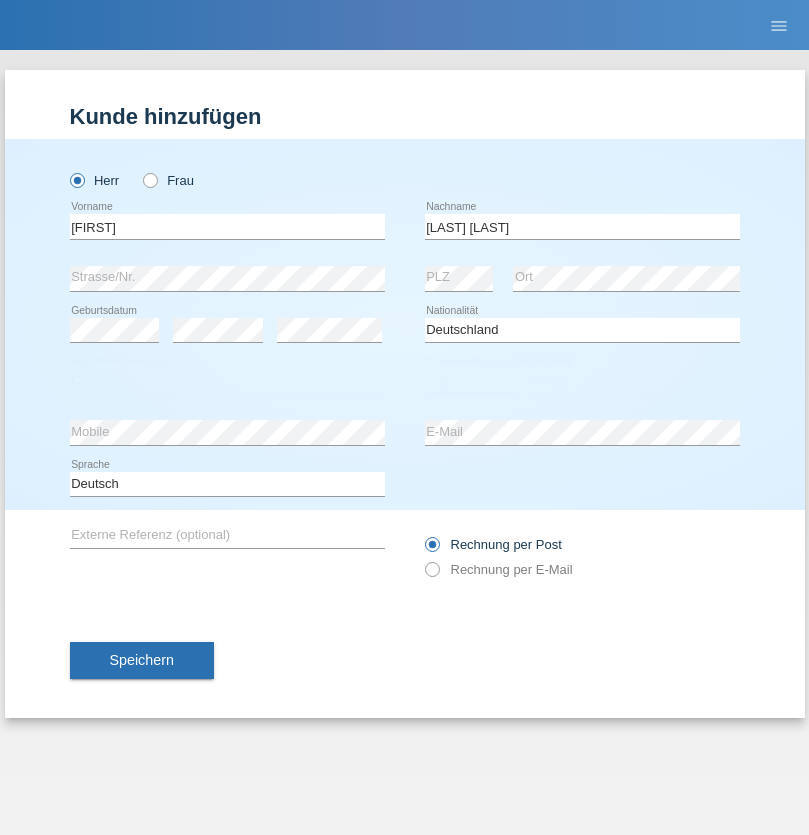 select on "22" 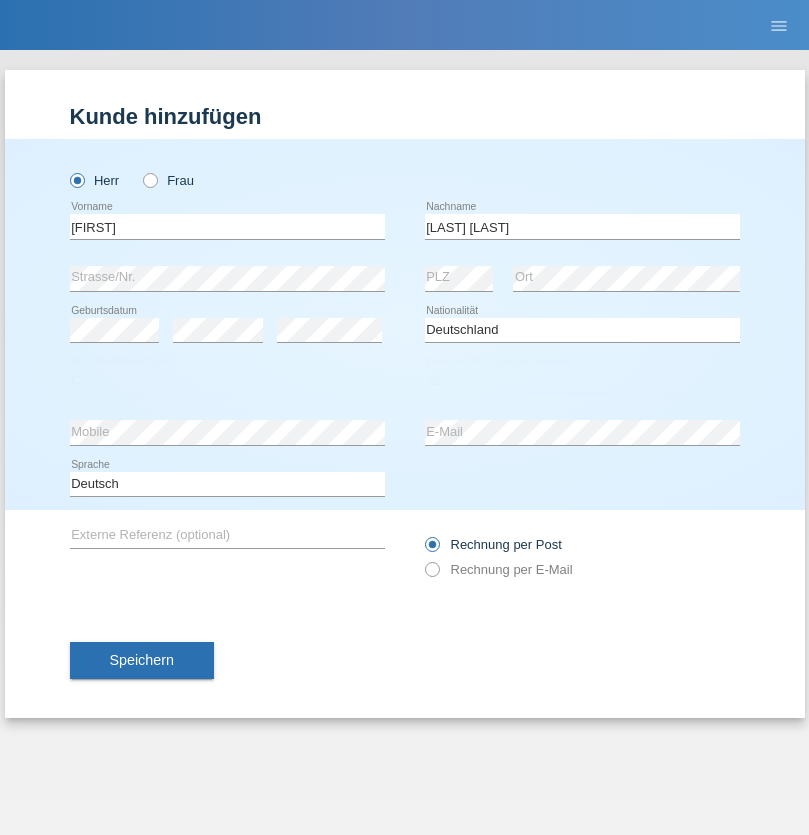 select on "11" 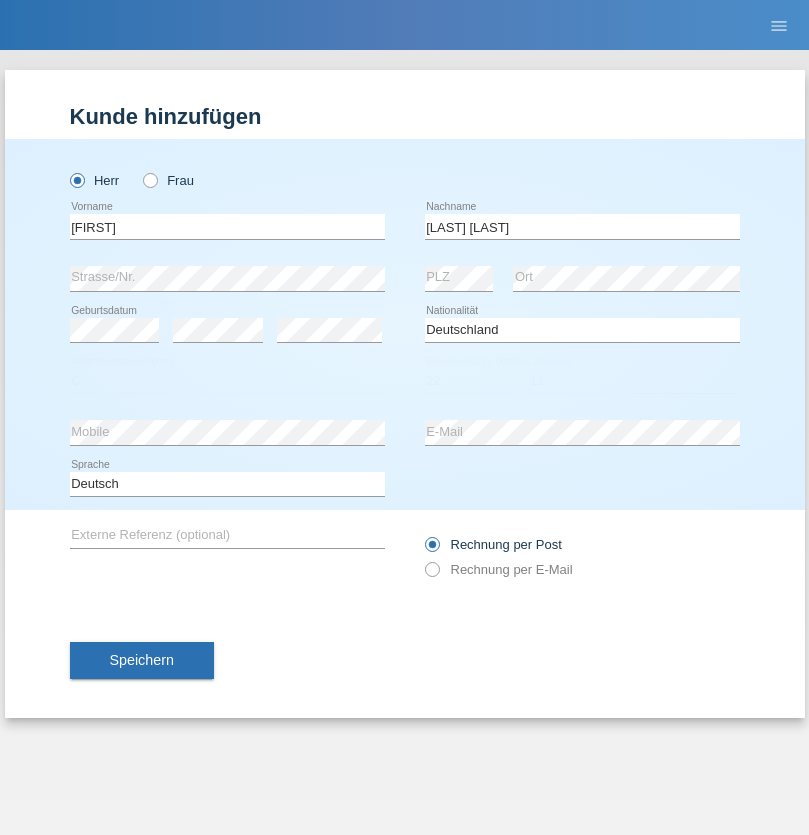 select on "2017" 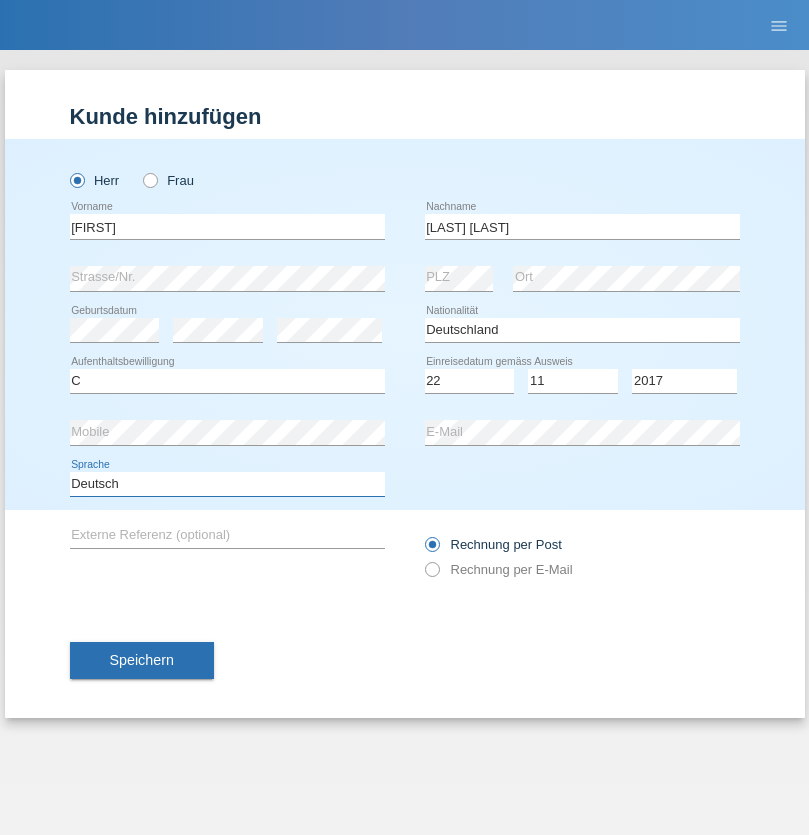 select on "en" 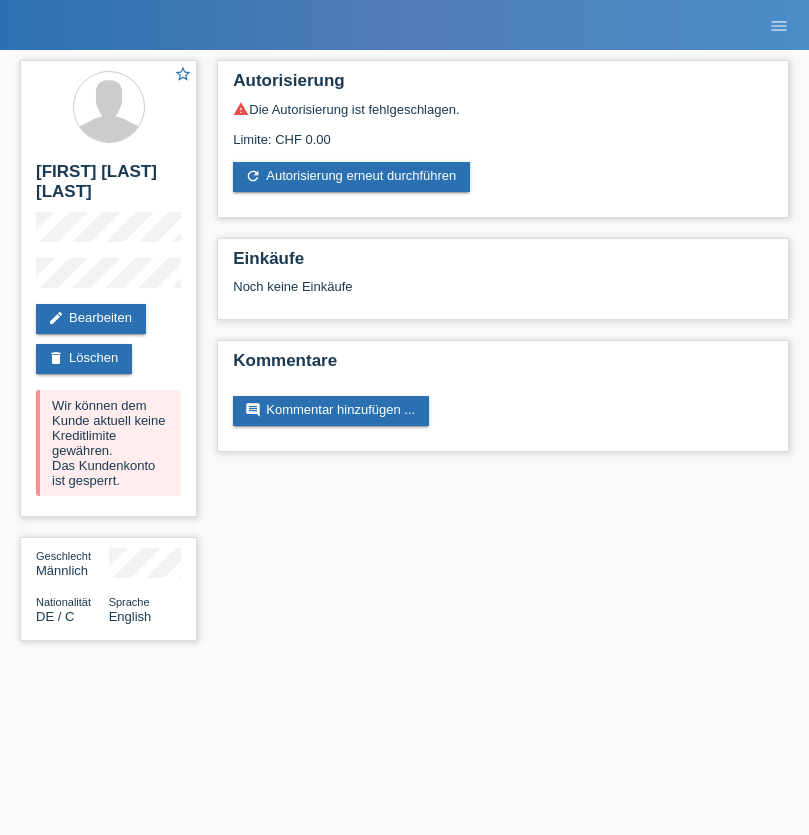 scroll, scrollTop: 0, scrollLeft: 0, axis: both 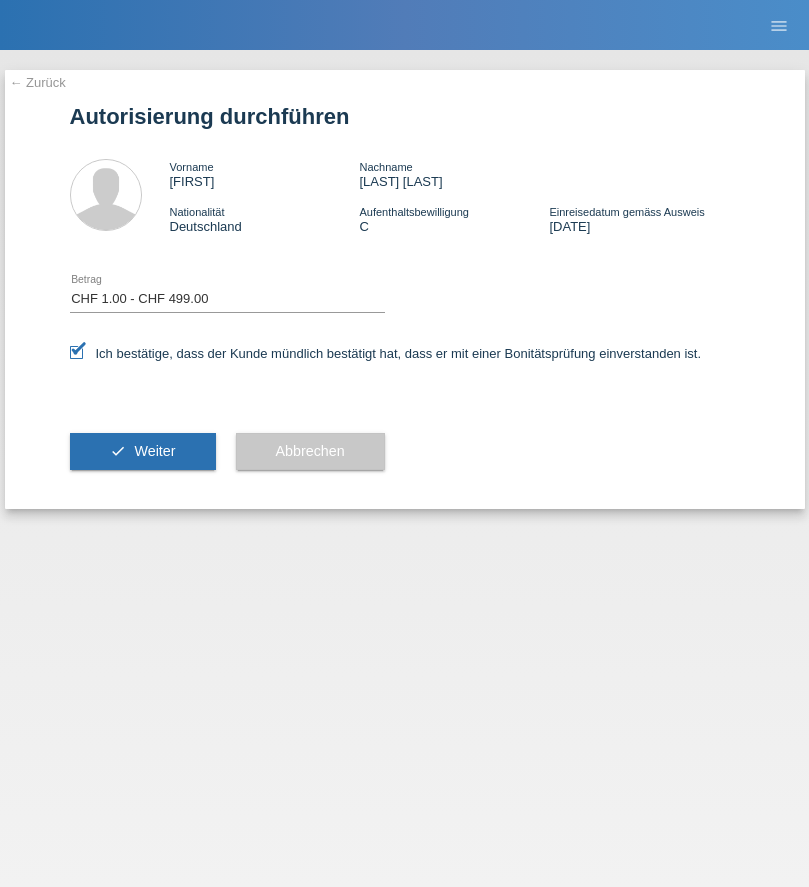 select on "1" 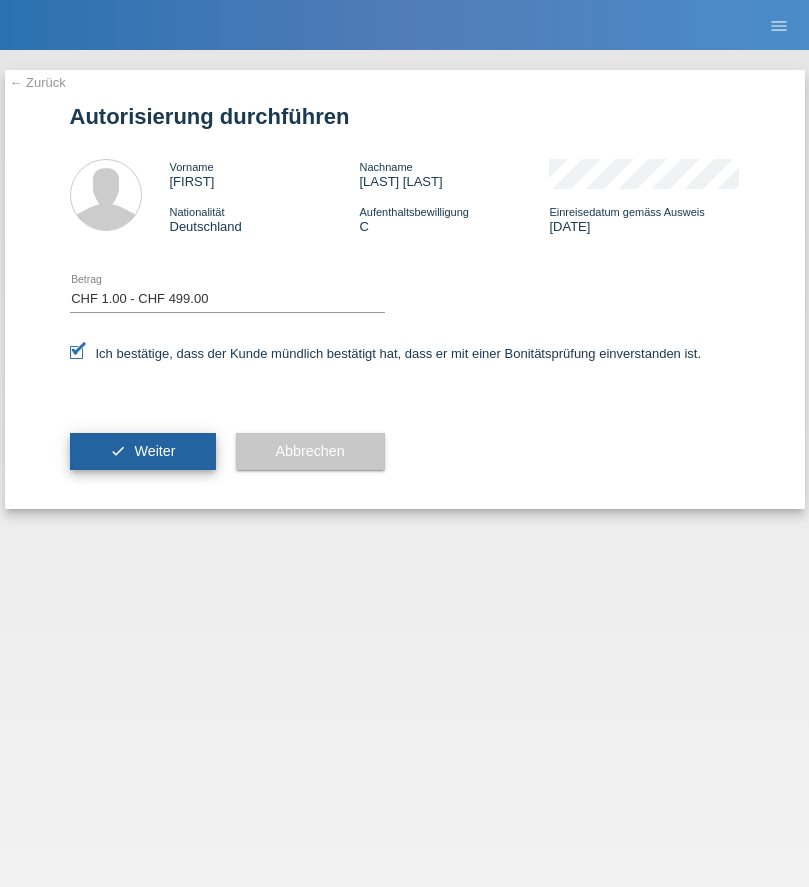 click on "Weiter" at bounding box center [154, 451] 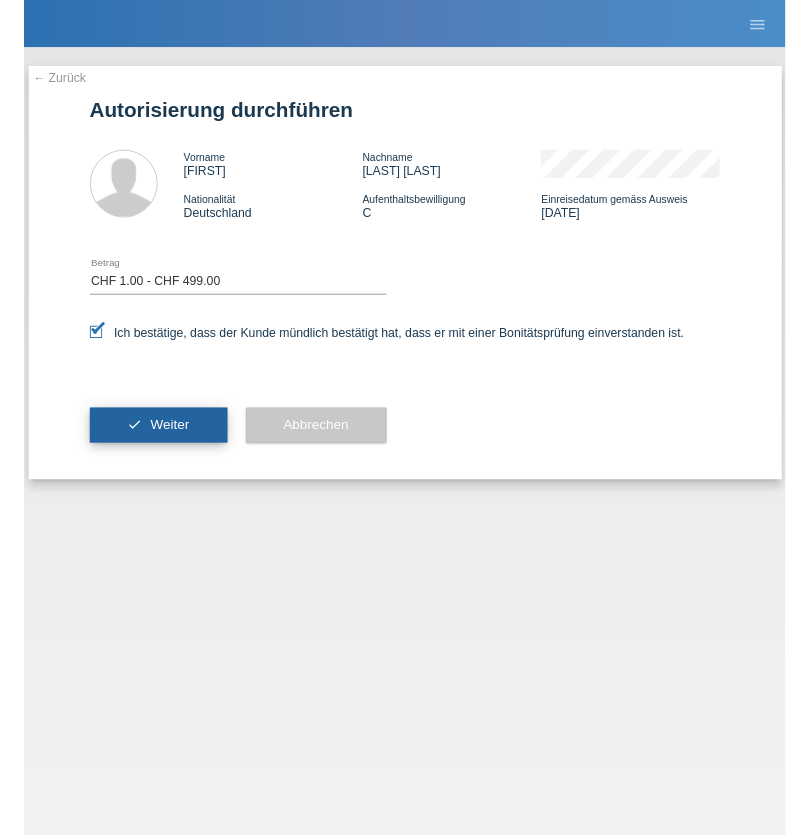 scroll, scrollTop: 0, scrollLeft: 0, axis: both 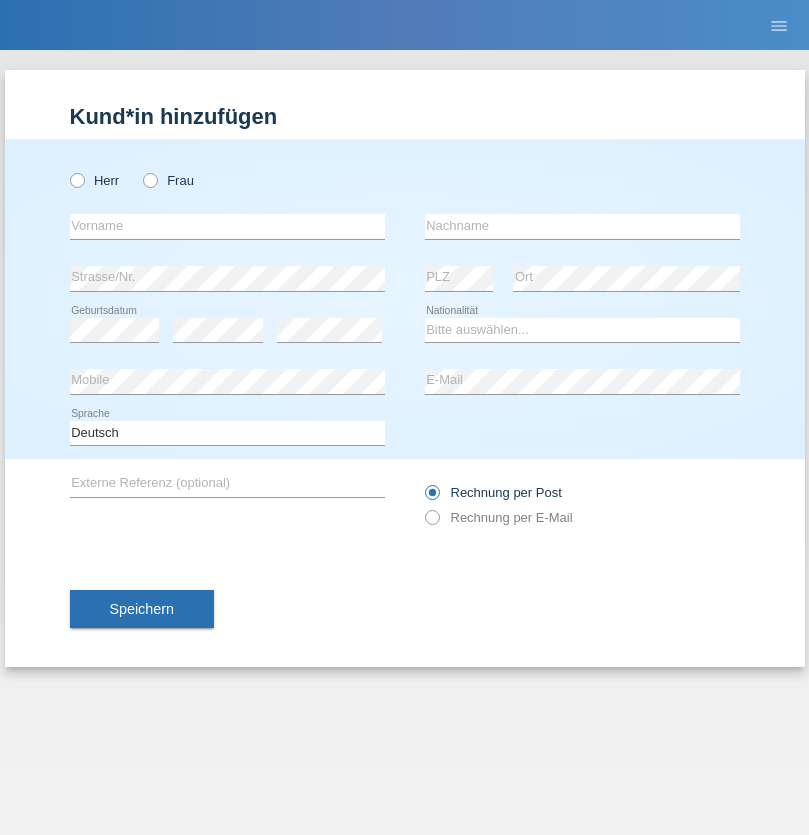 radio on "true" 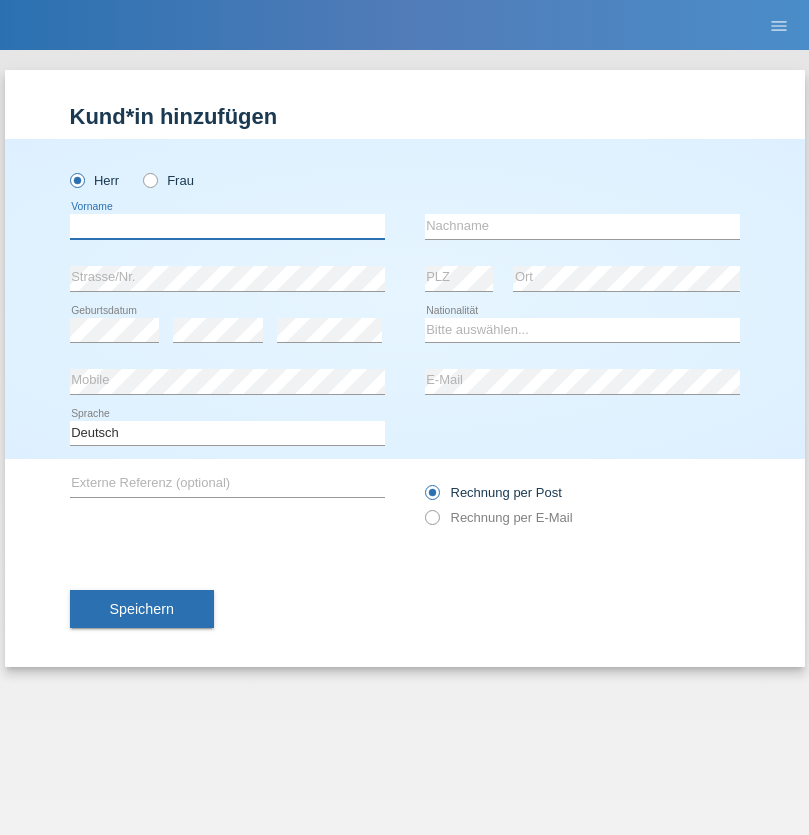 click at bounding box center [227, 226] 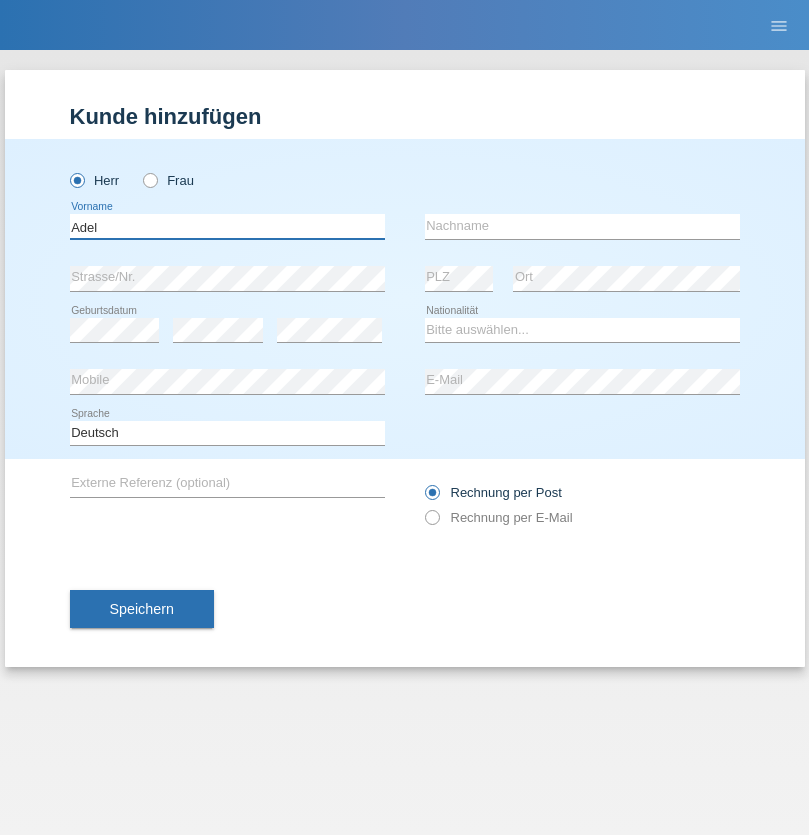 type on "Adel" 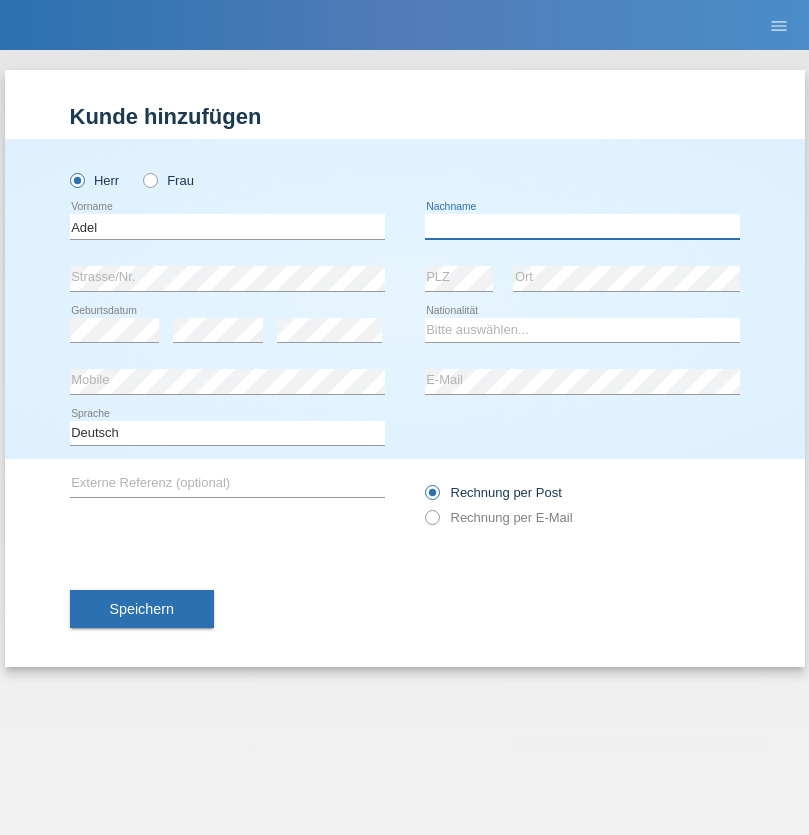 click at bounding box center [582, 226] 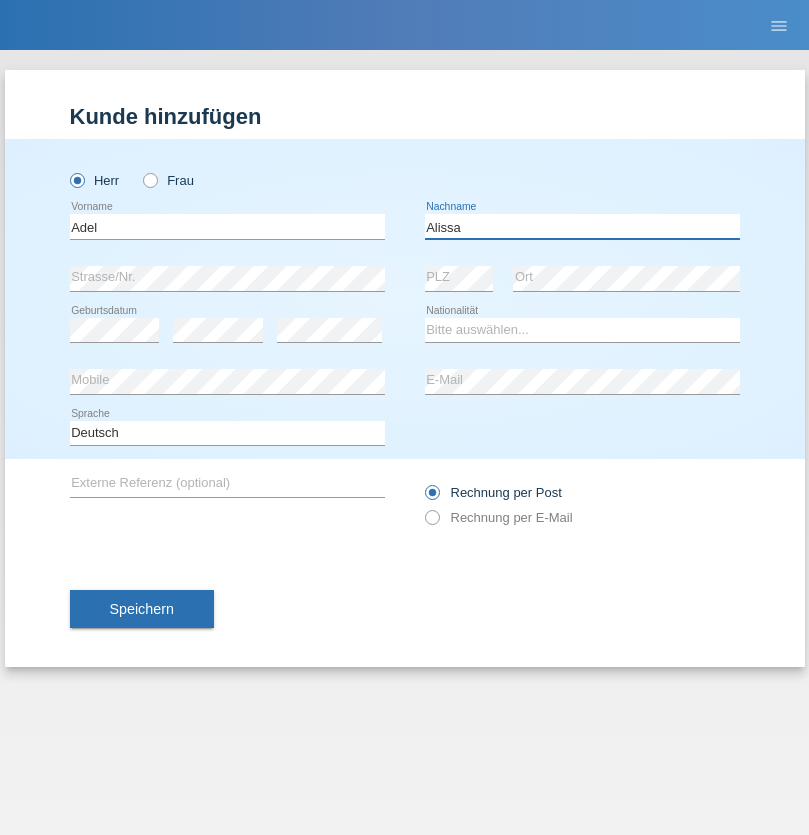 type on "Alissa" 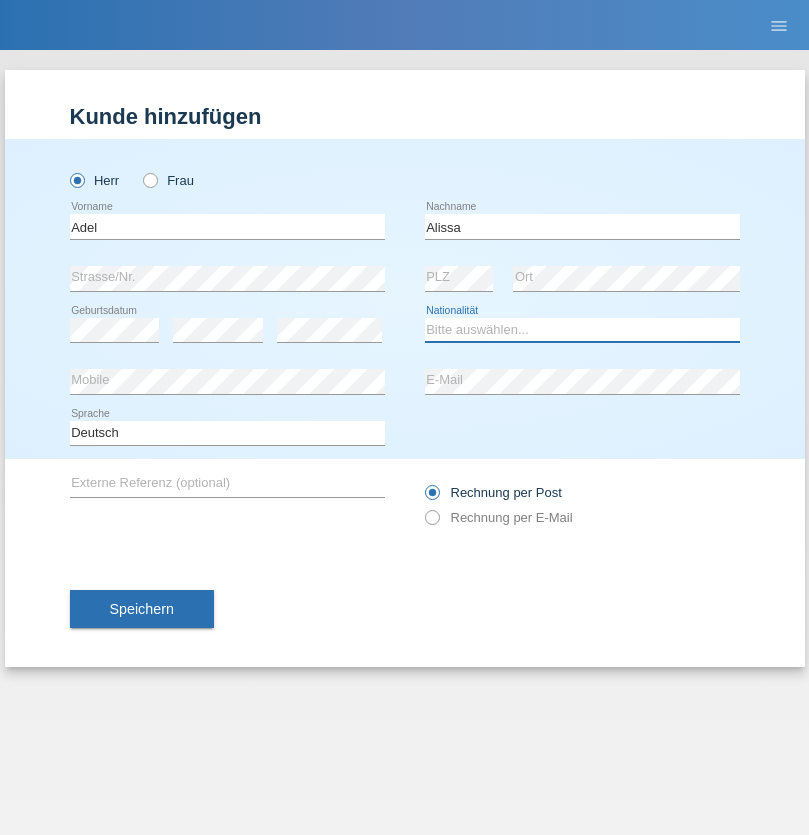 select on "SY" 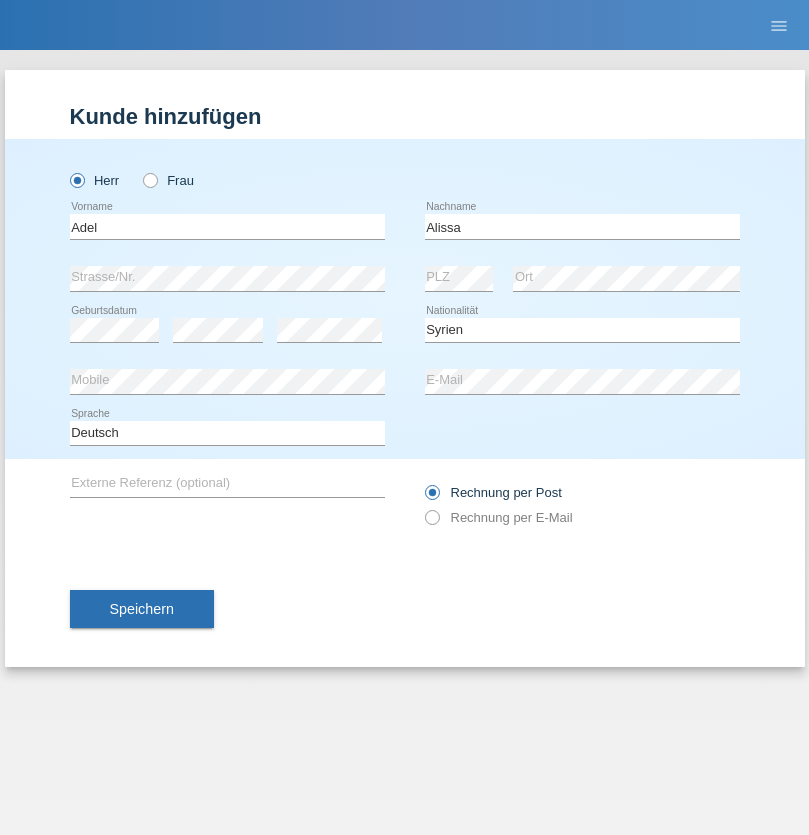 select on "C" 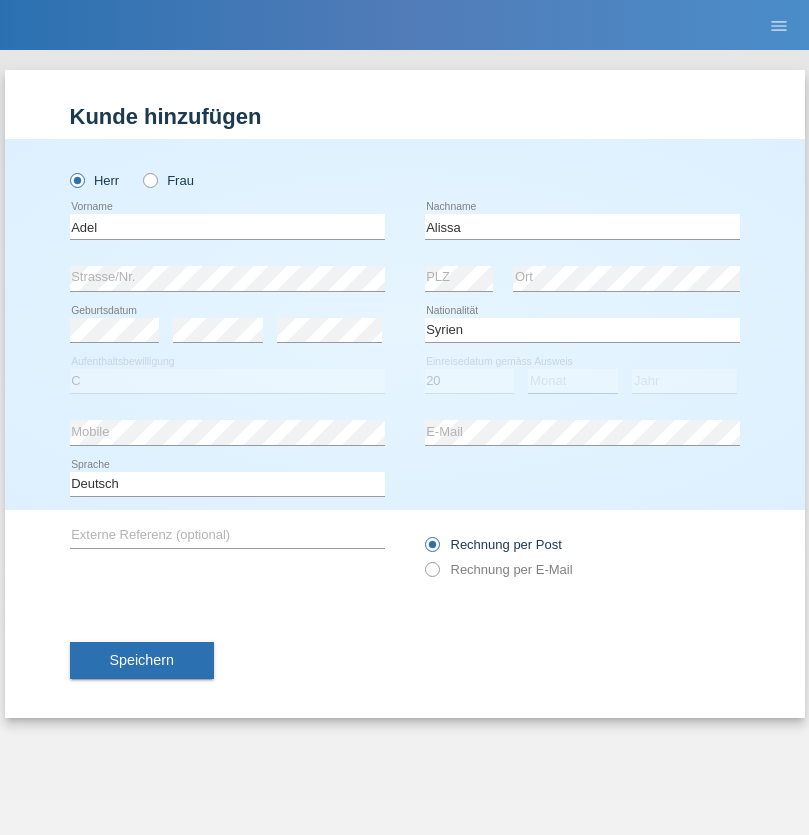select on "09" 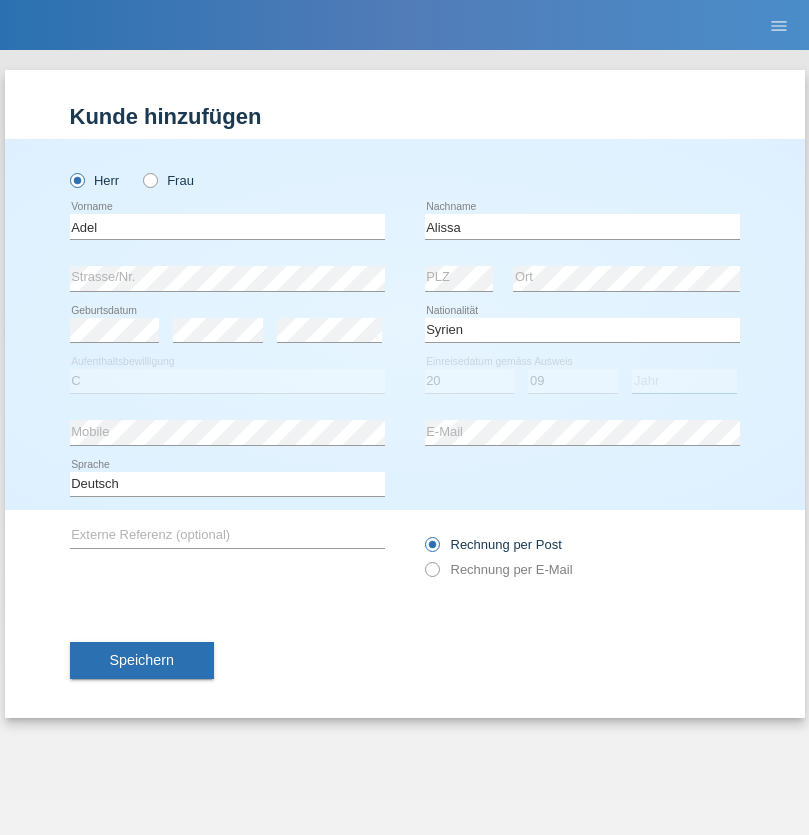 select on "2018" 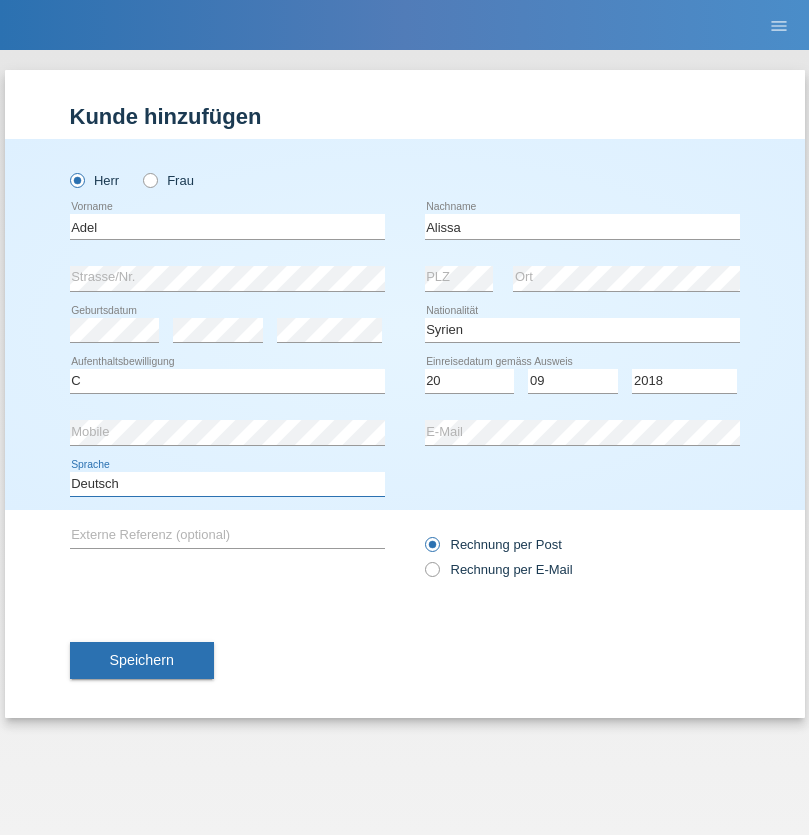 select on "en" 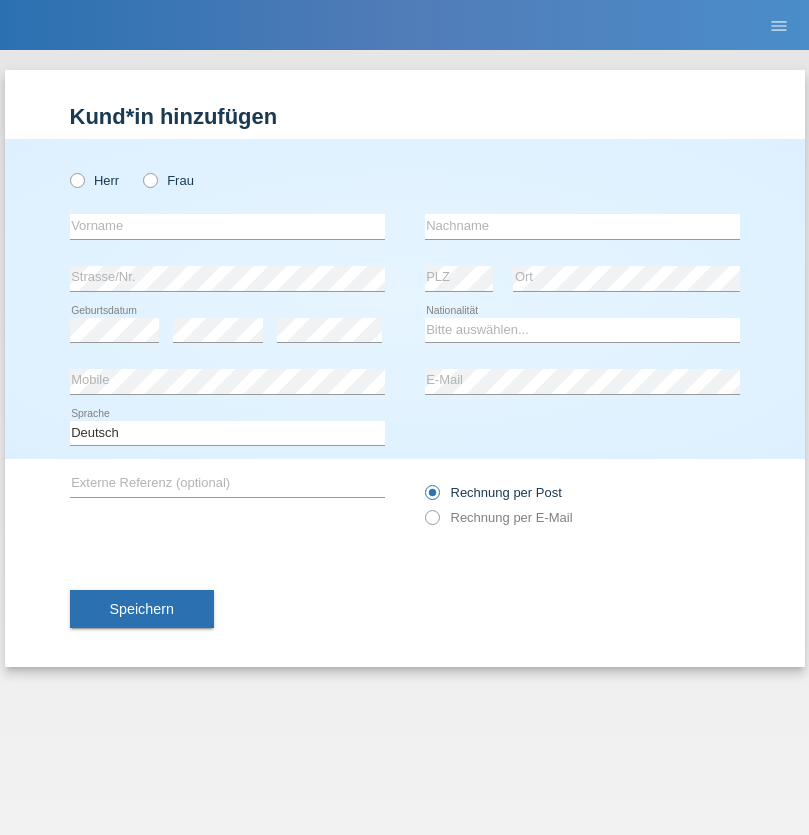 scroll, scrollTop: 0, scrollLeft: 0, axis: both 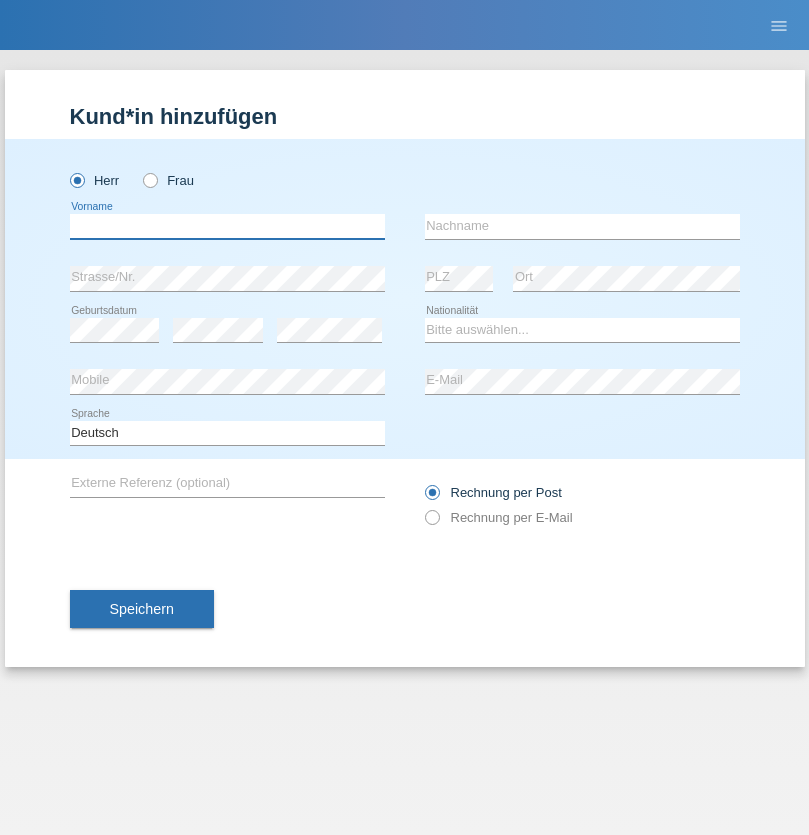click at bounding box center [227, 226] 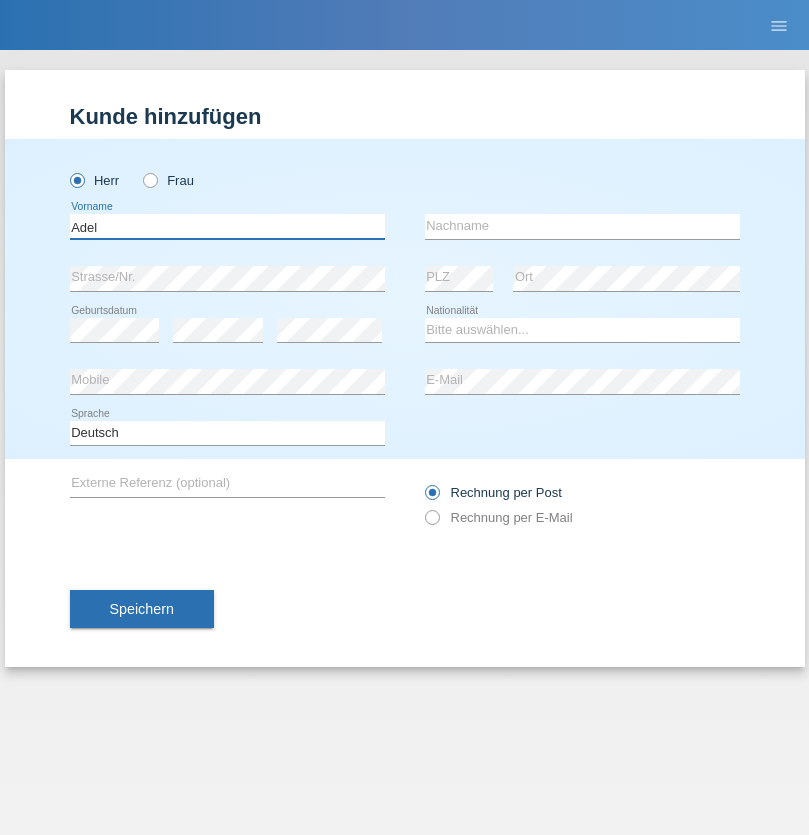 type on "Adel" 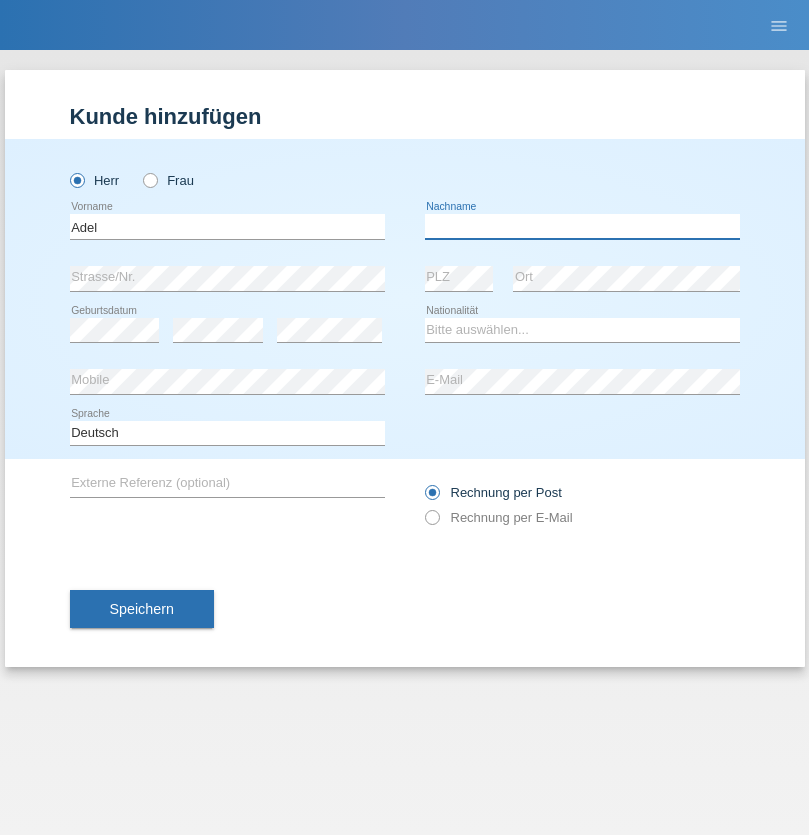 click at bounding box center (582, 226) 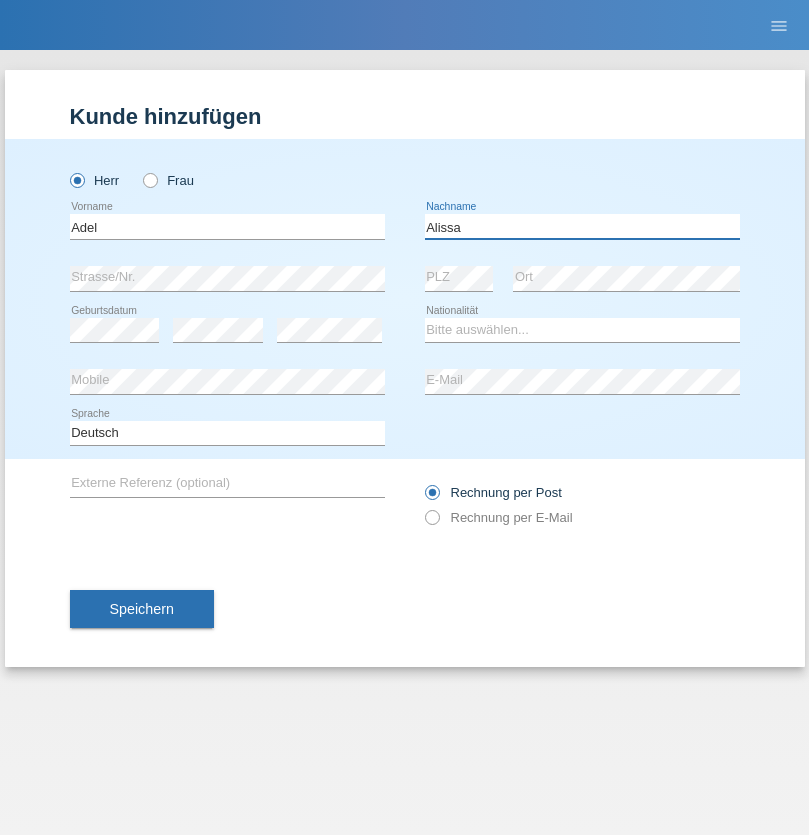 type on "Alissa" 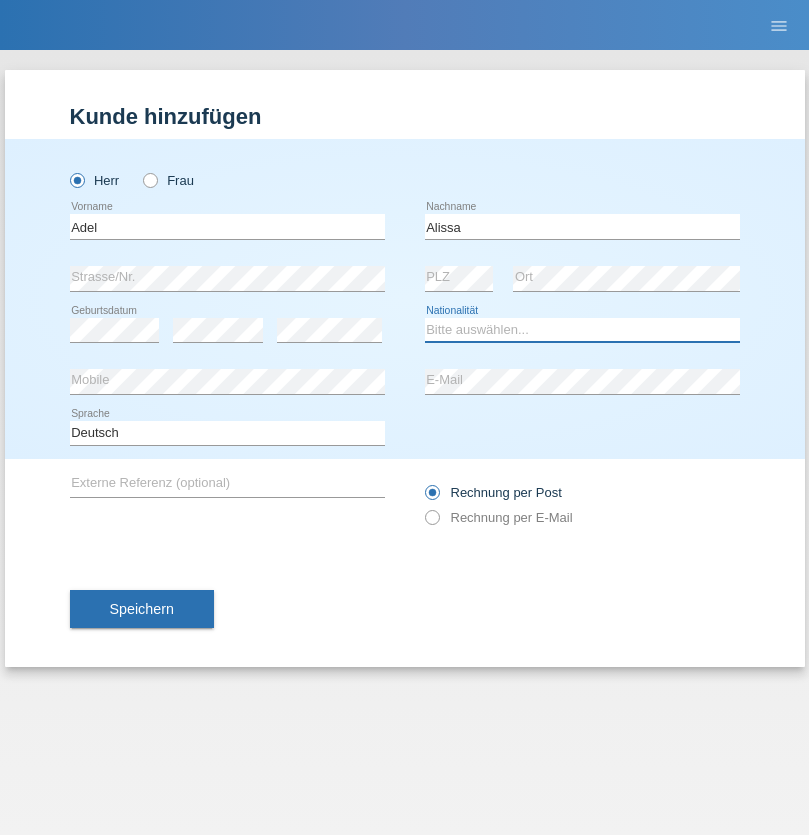 select on "SY" 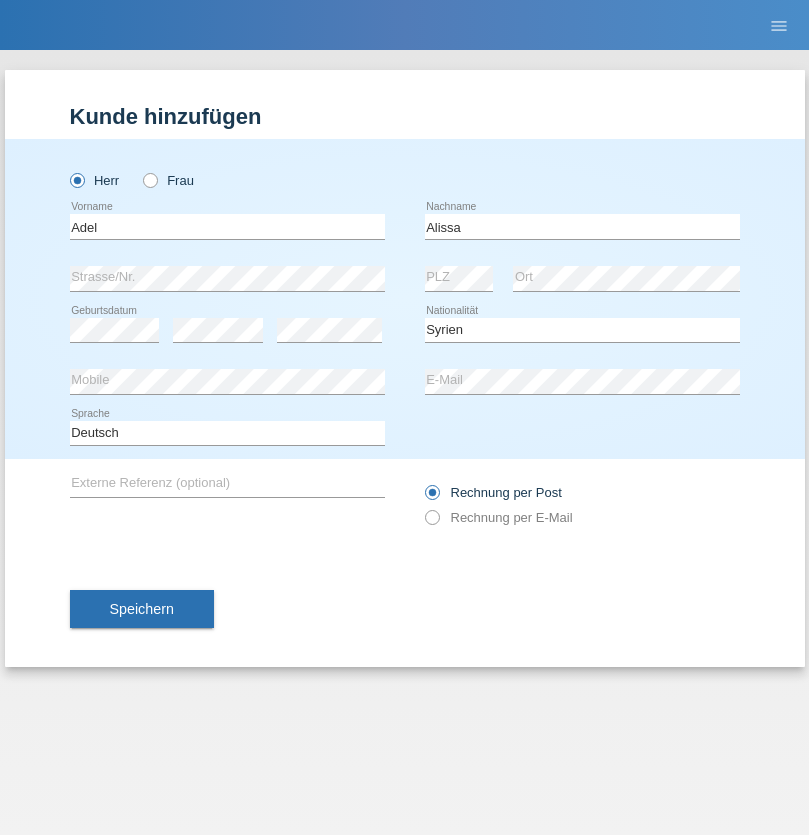 select on "C" 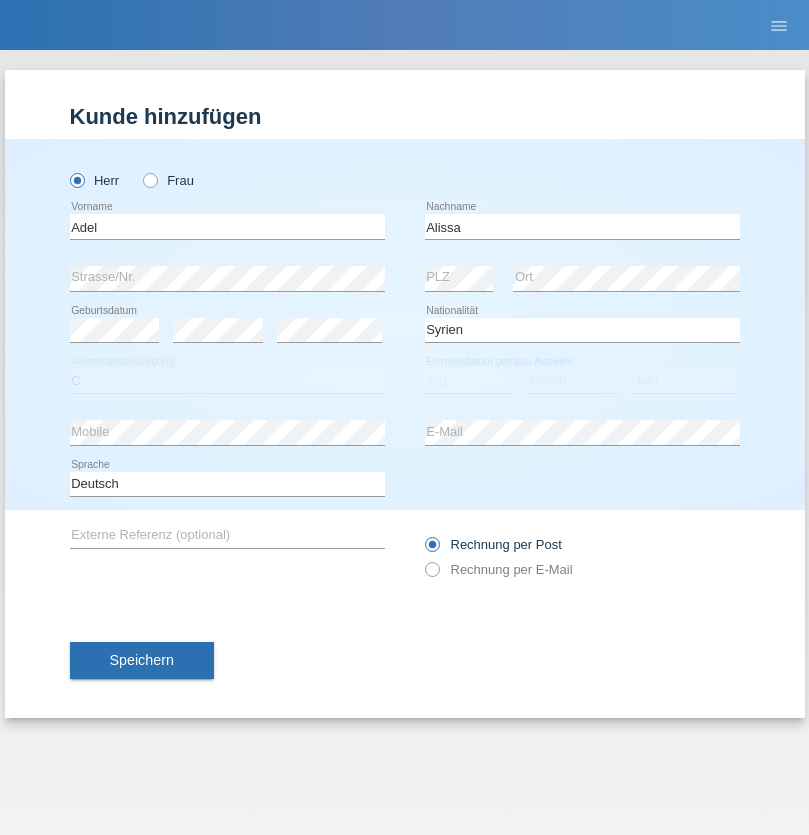 select on "20" 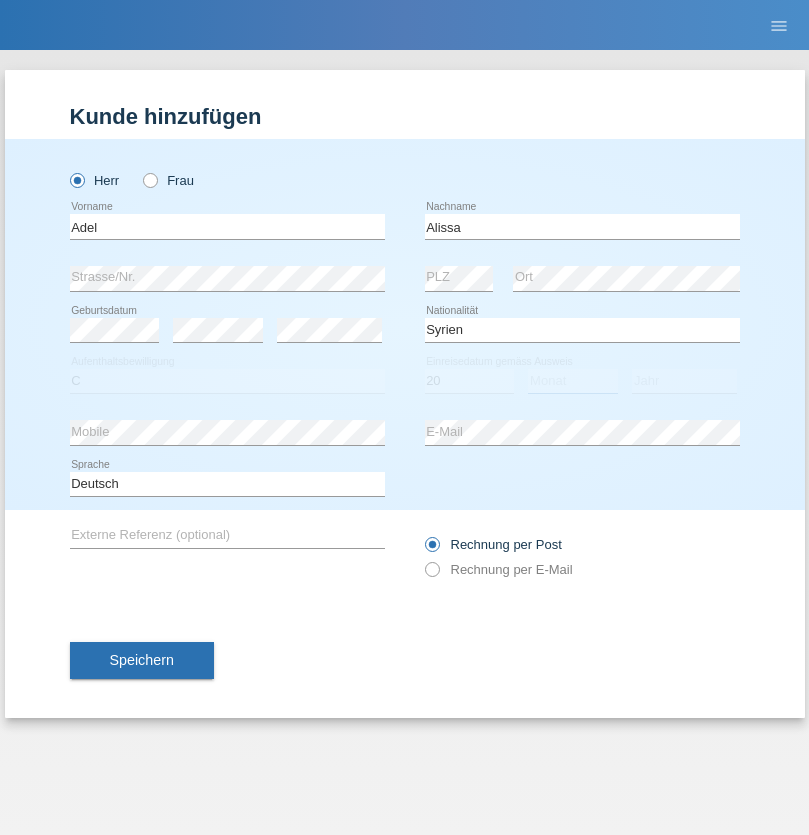 select on "09" 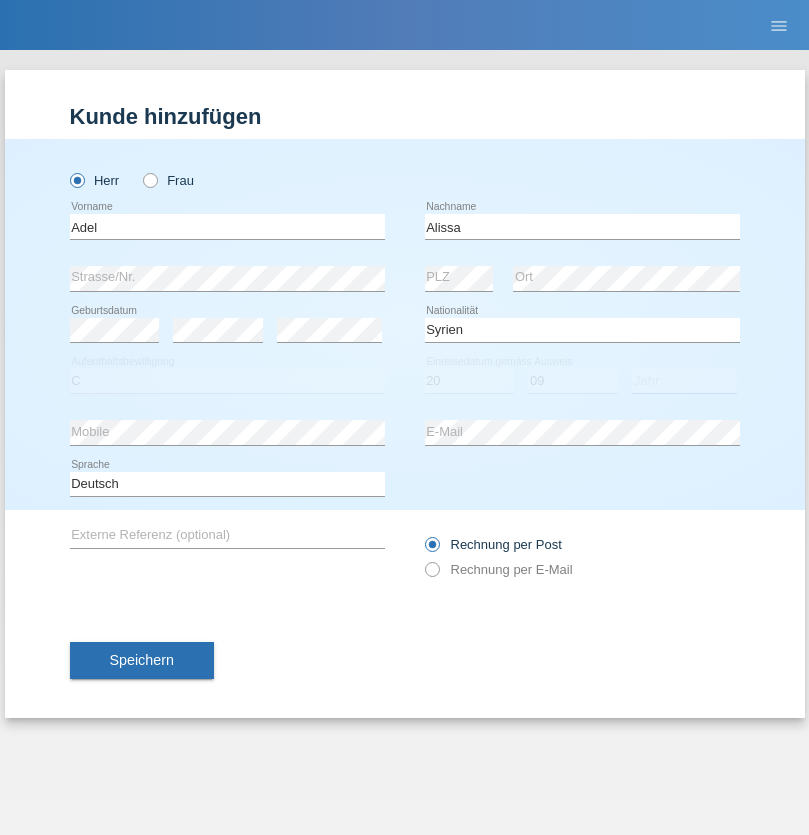 select on "2018" 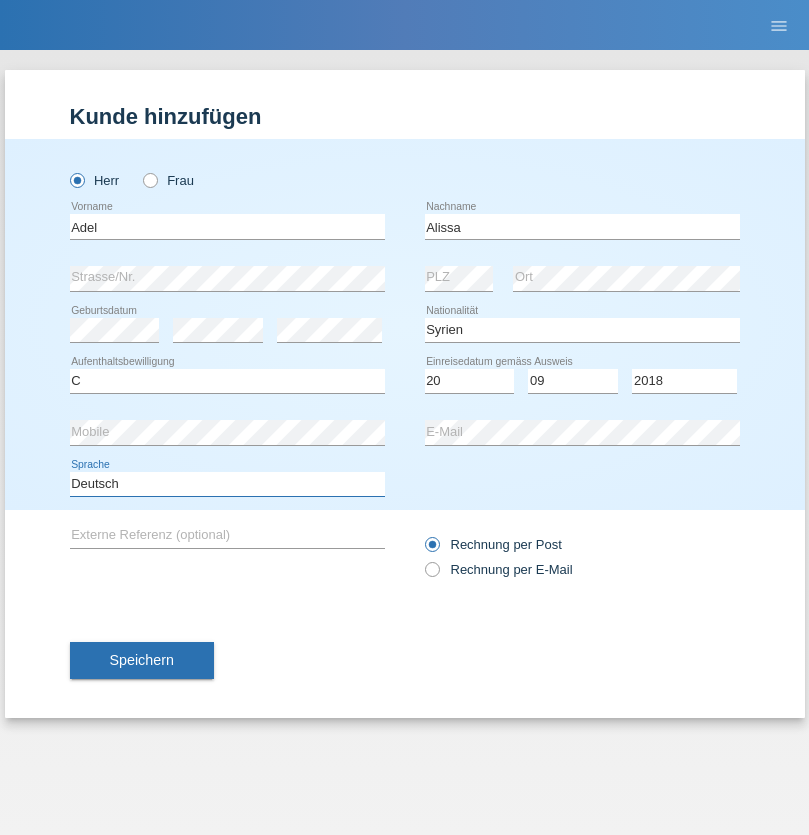 select on "en" 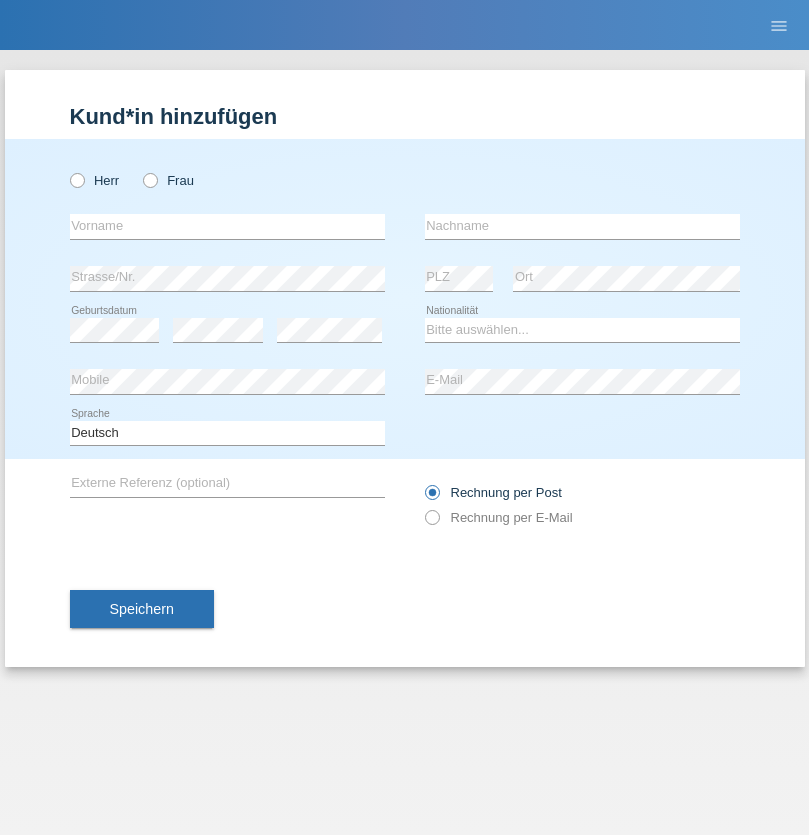 scroll, scrollTop: 0, scrollLeft: 0, axis: both 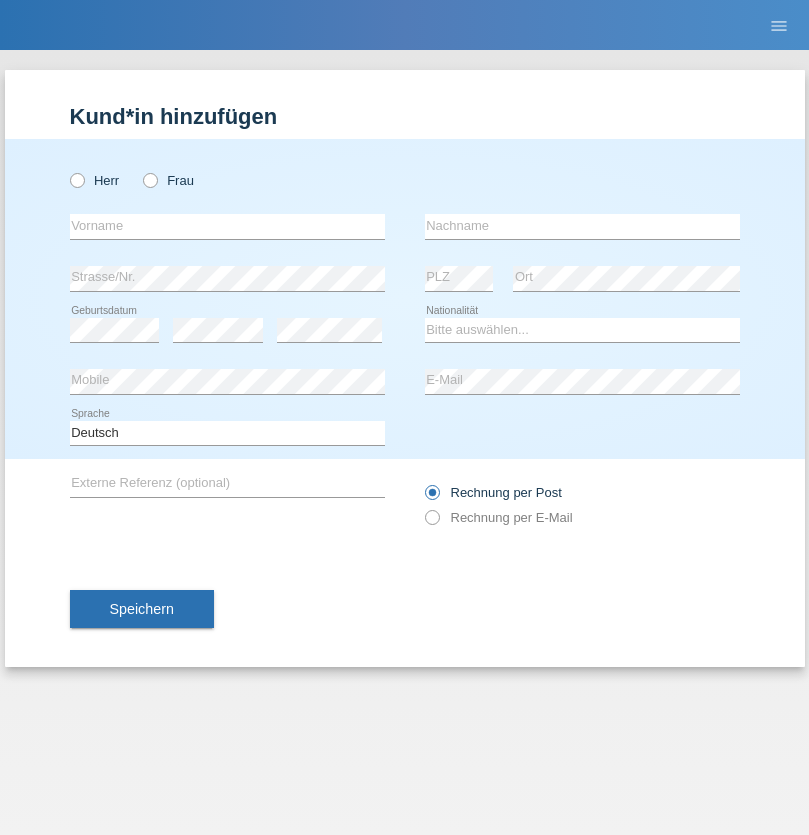 radio on "true" 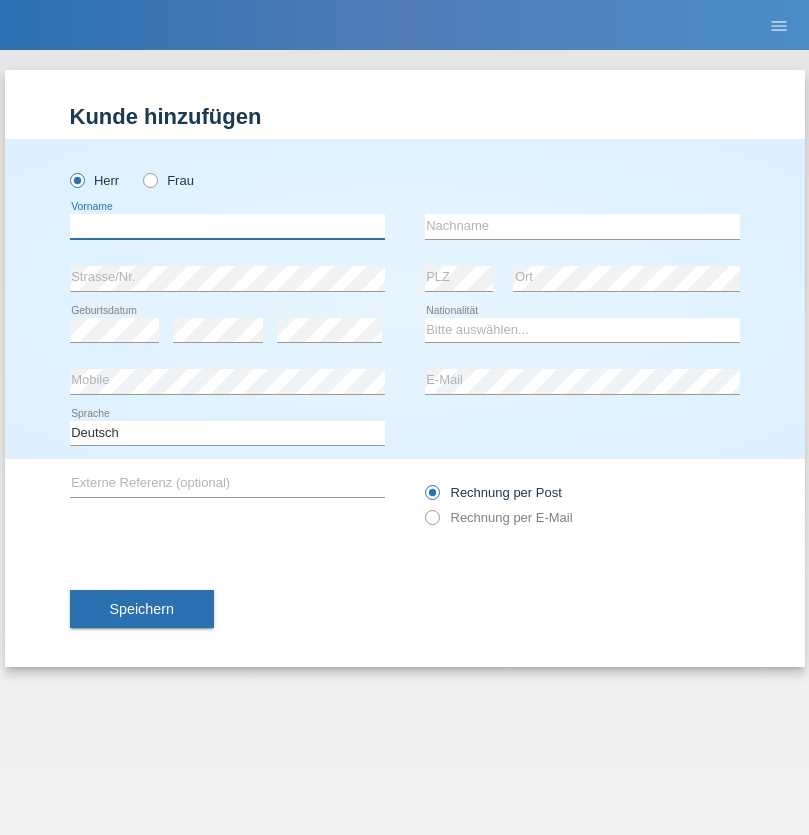 click at bounding box center [227, 226] 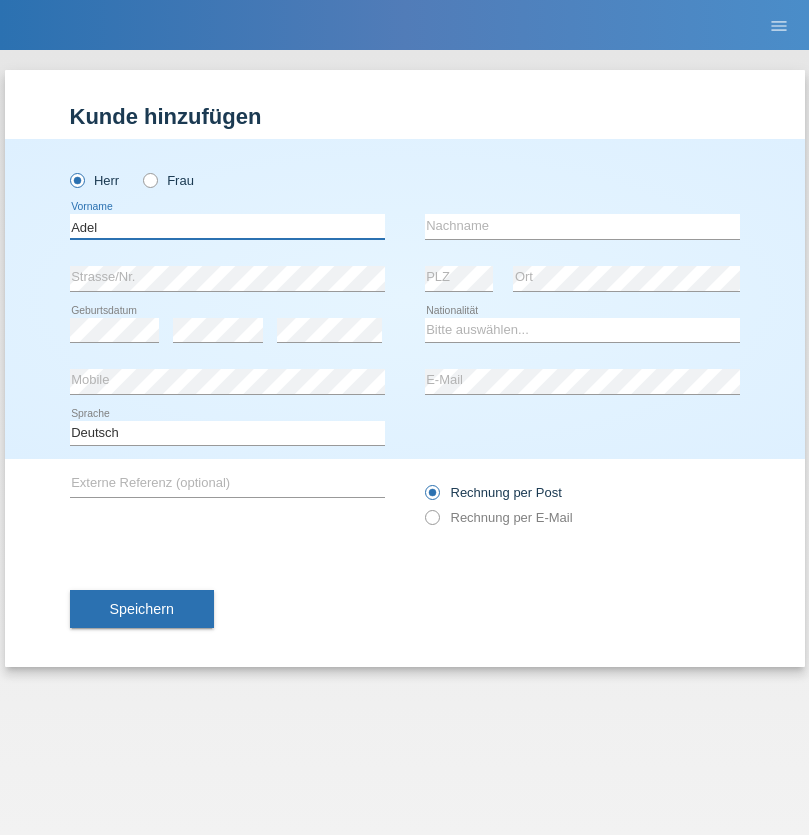 type on "Adel" 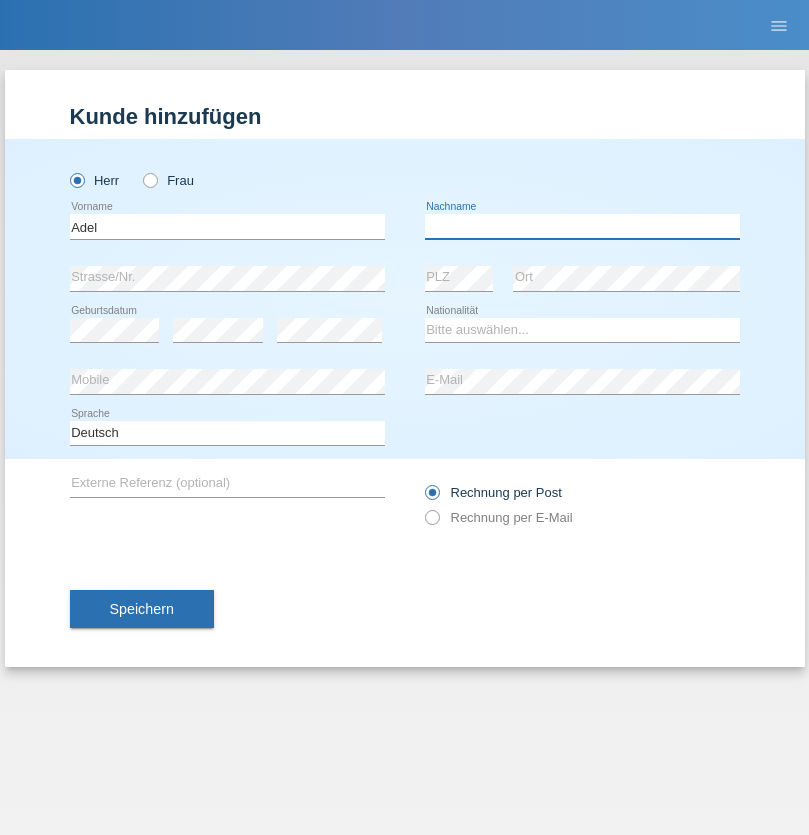 click at bounding box center [582, 226] 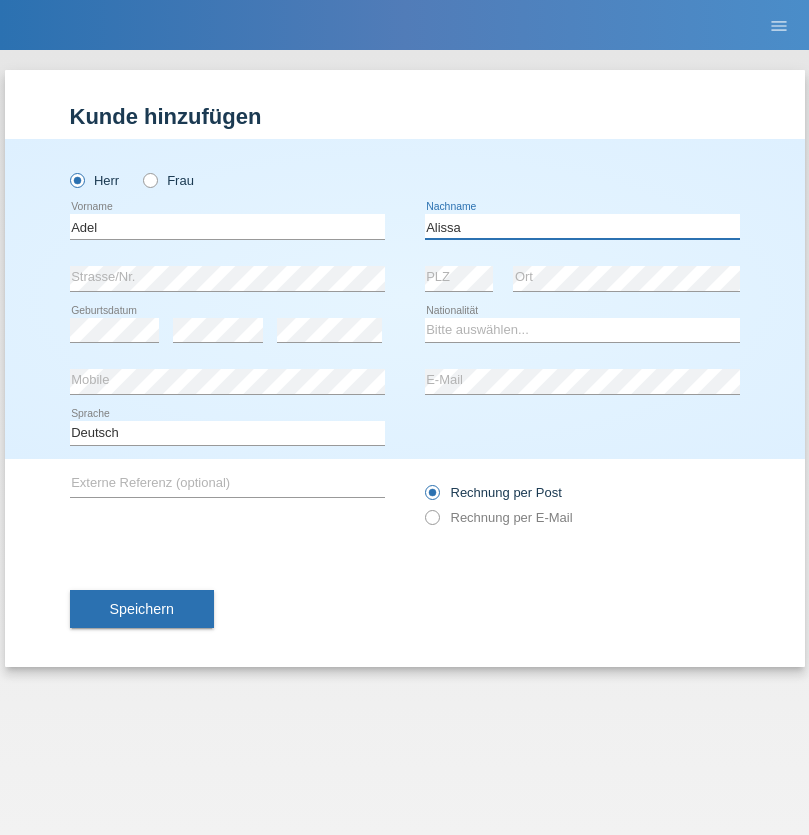 type on "Alissa" 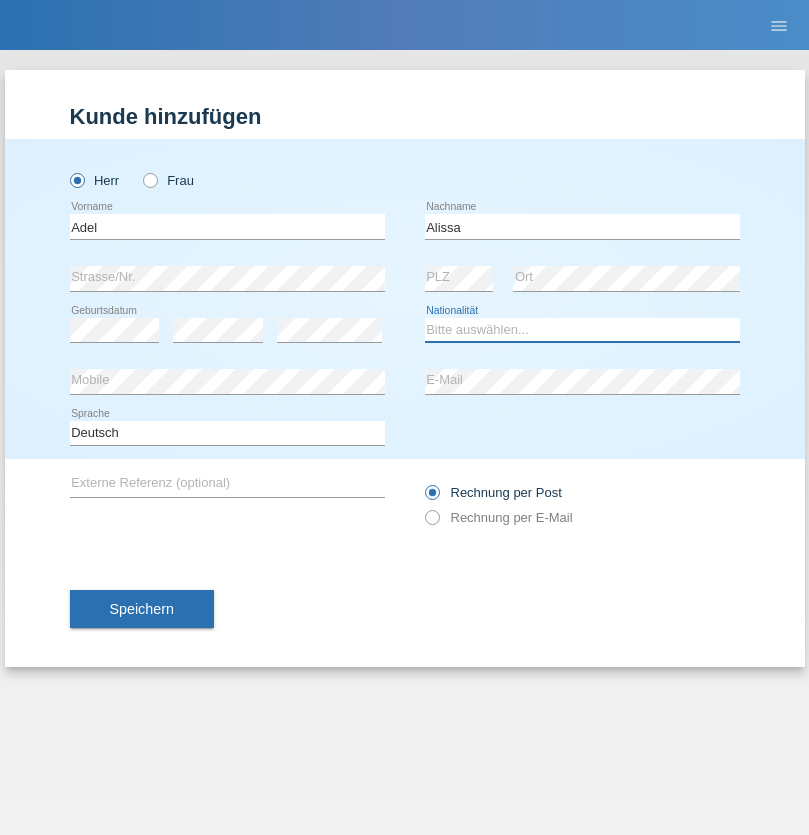 select on "SY" 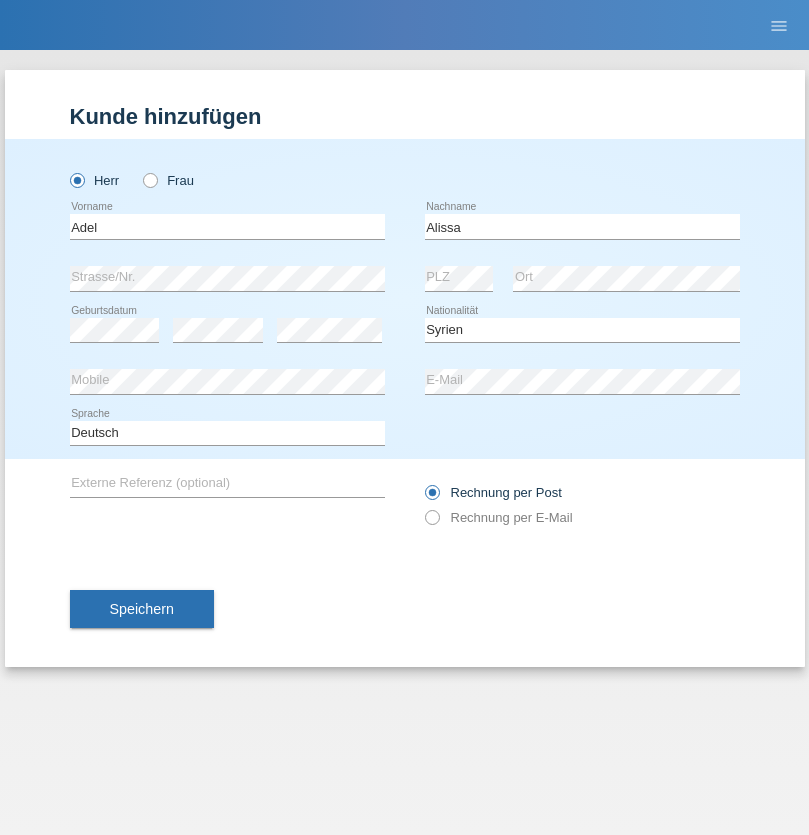 select on "C" 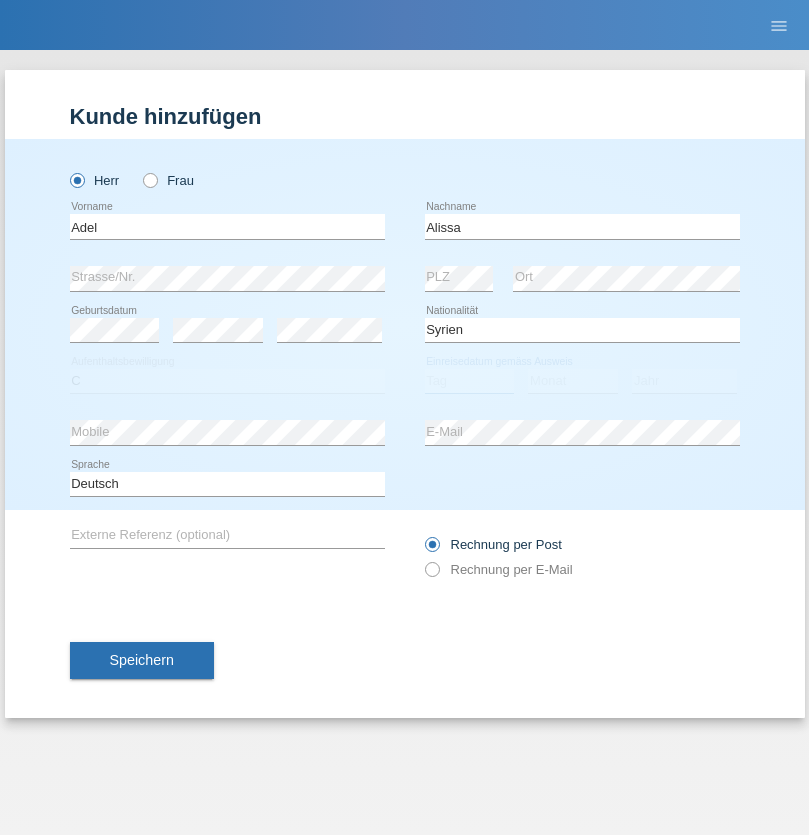 select on "20" 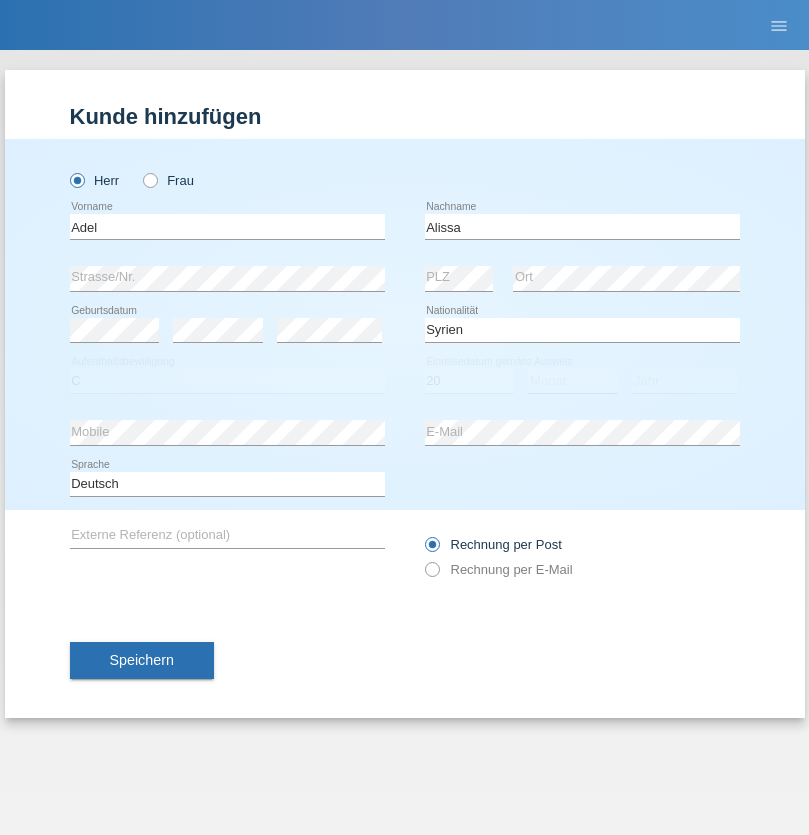 select on "09" 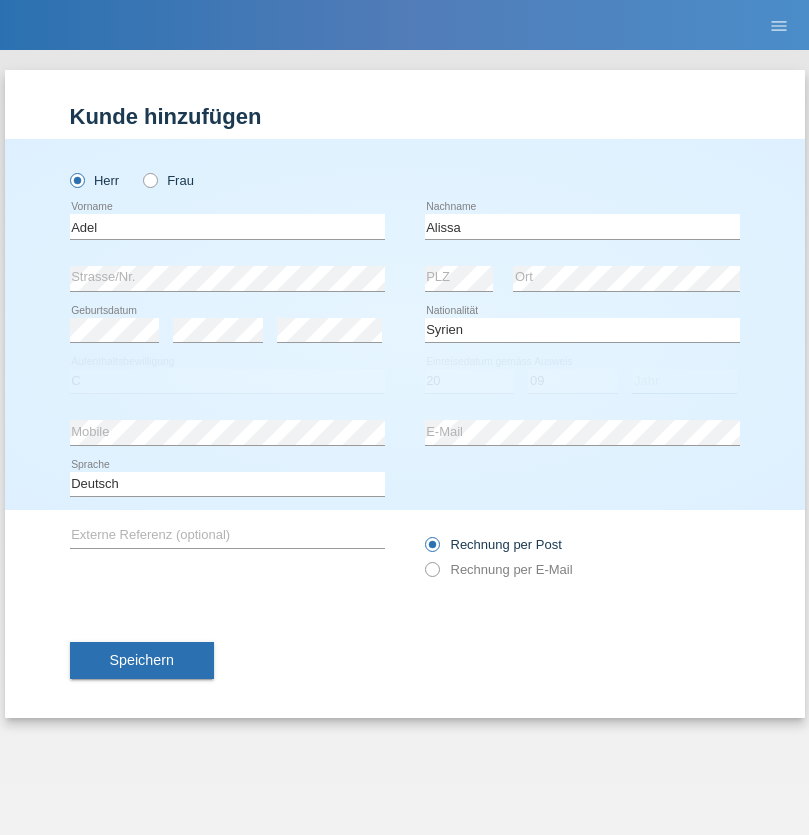 select on "2018" 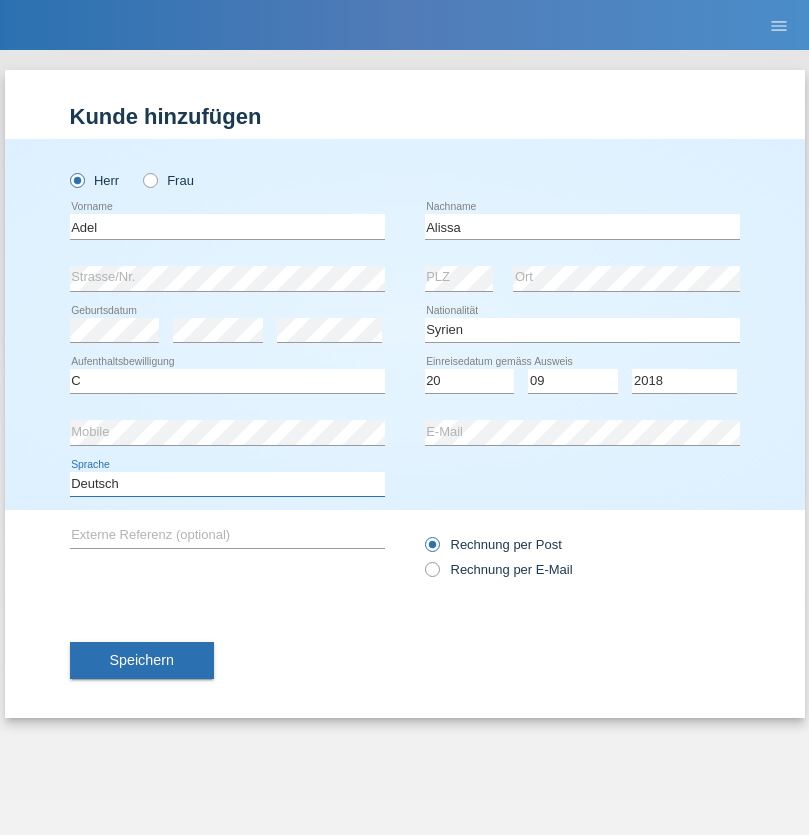 select on "en" 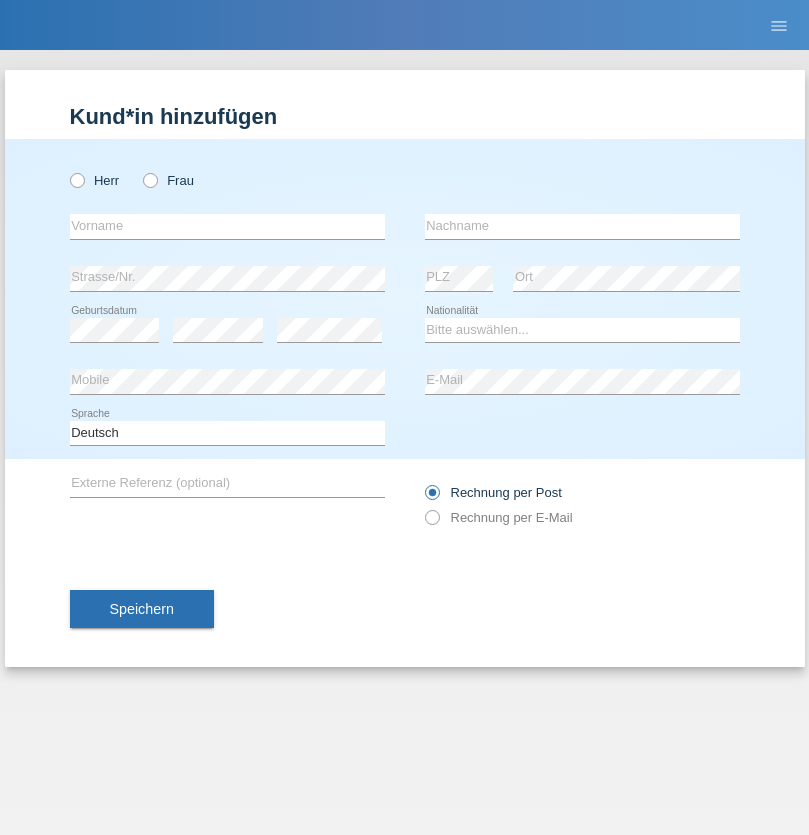 scroll, scrollTop: 0, scrollLeft: 0, axis: both 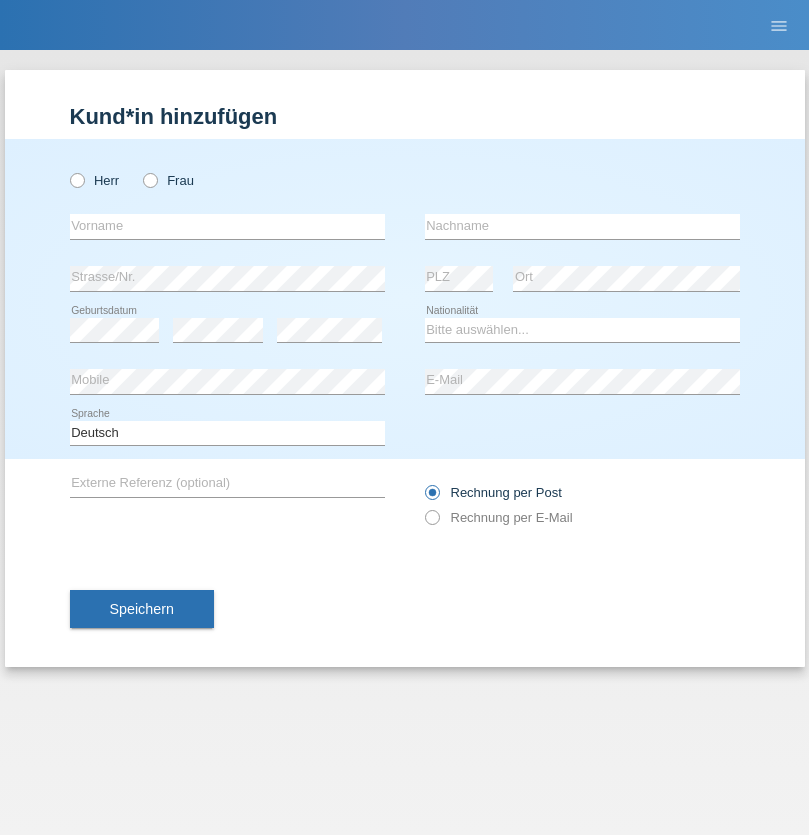 radio on "true" 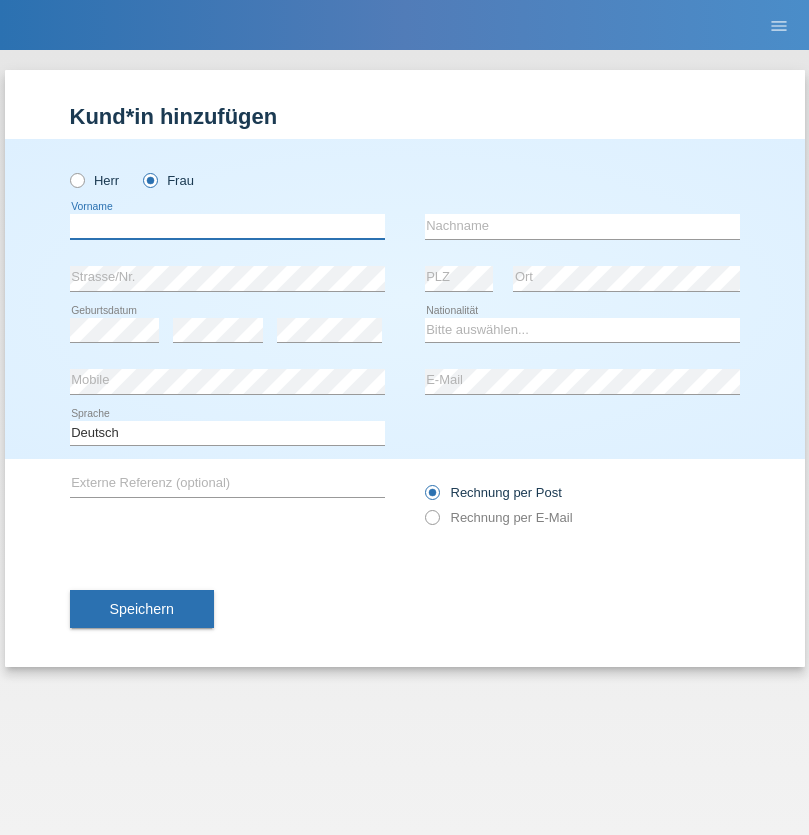 click at bounding box center (227, 226) 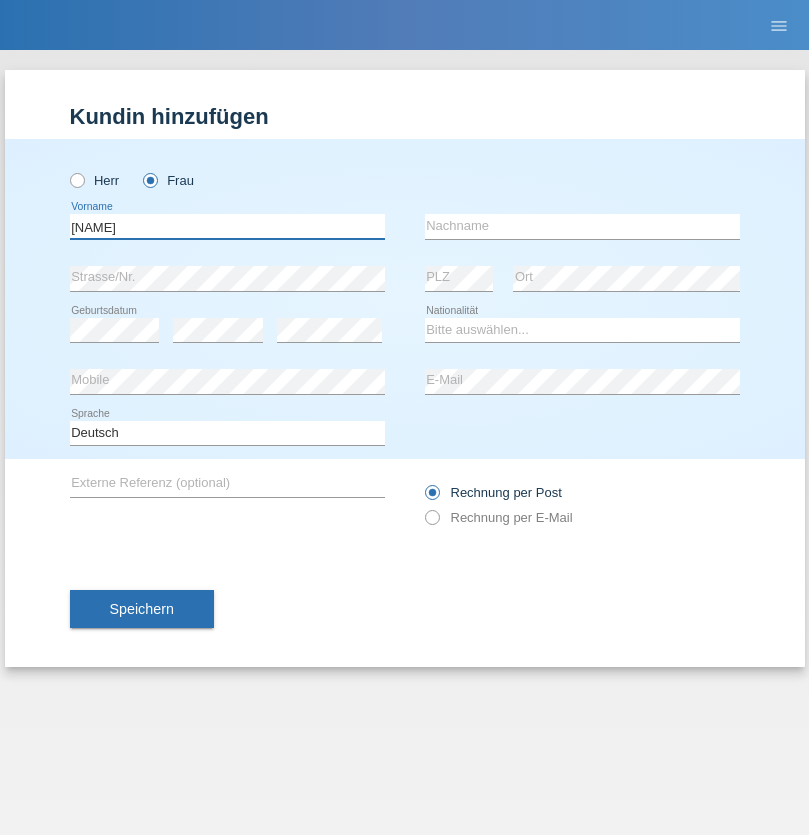 type on "[NAME]" 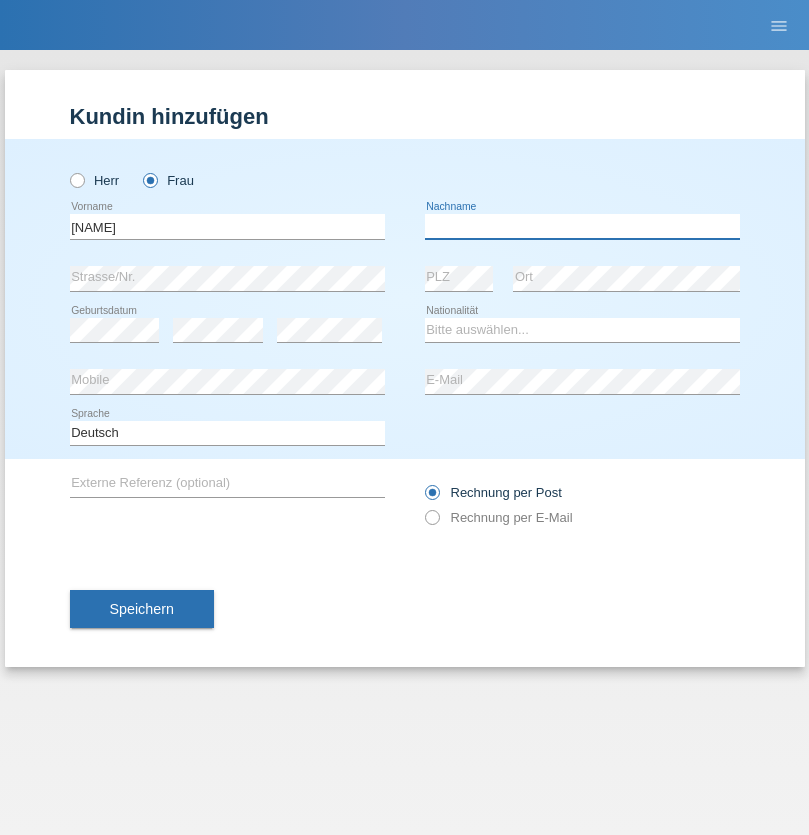 click at bounding box center [582, 226] 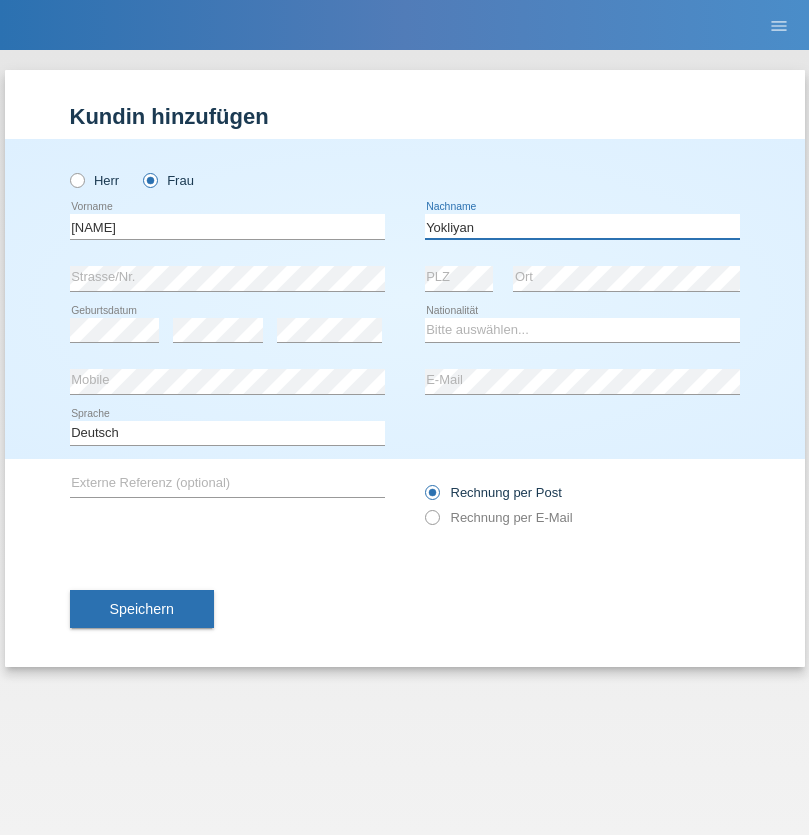 type on "Yokliyan" 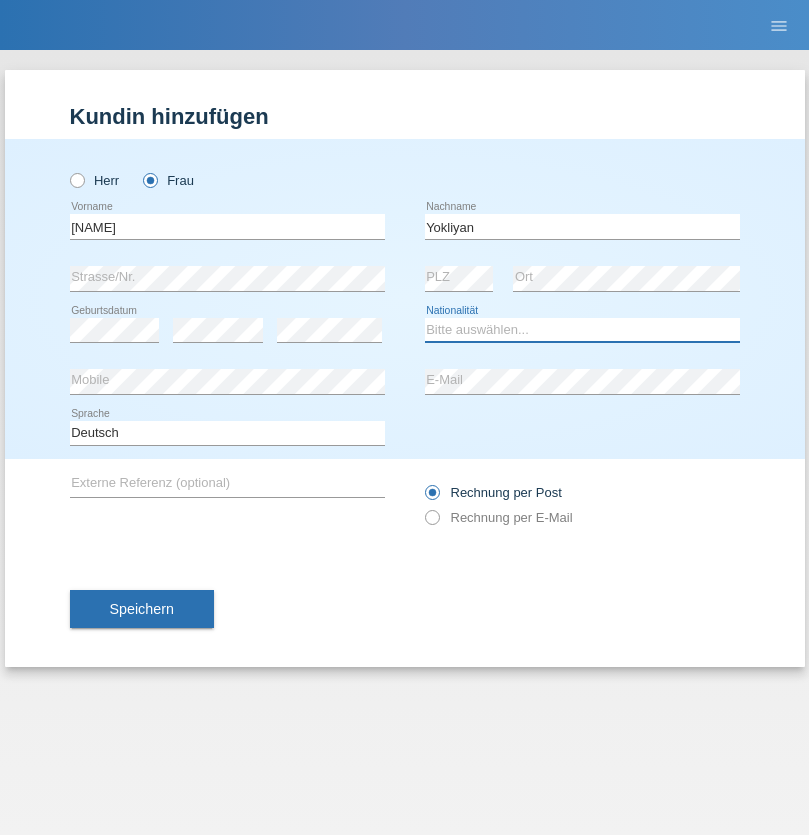 select on "DE" 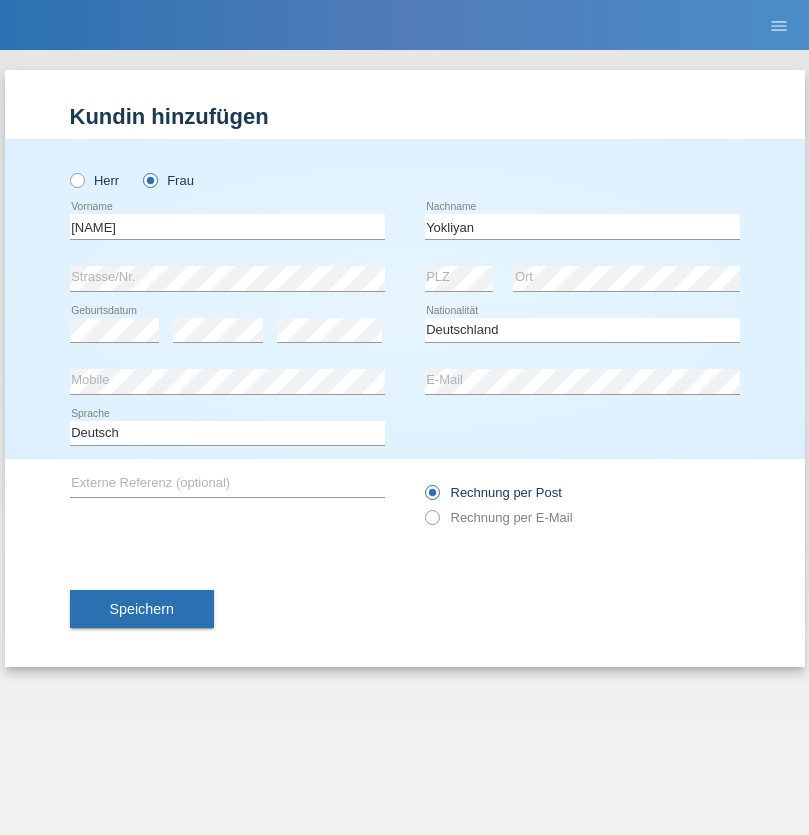 select on "C" 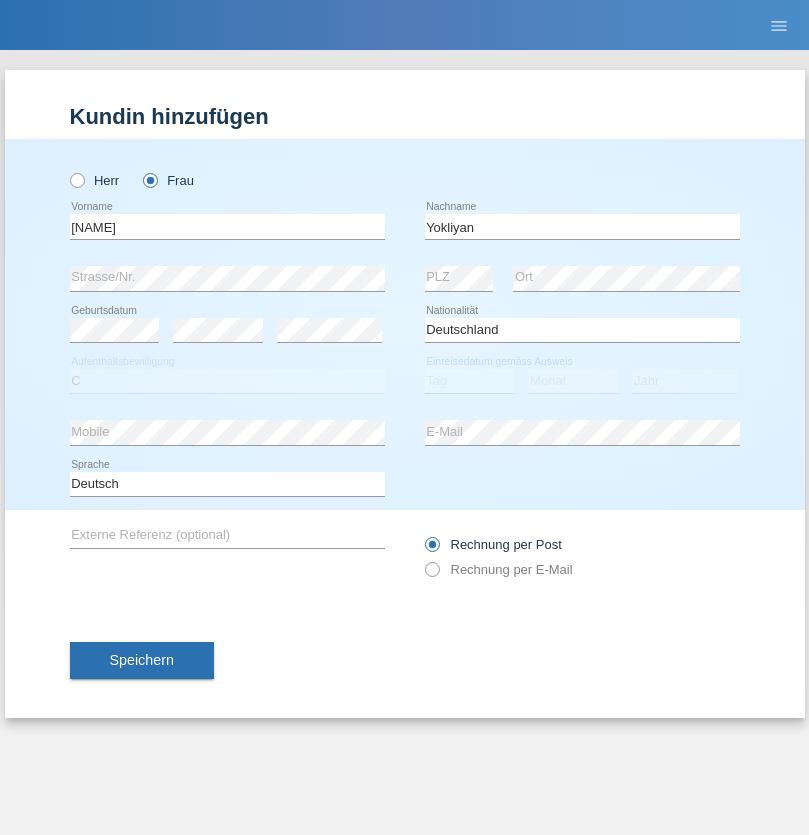 select on "28" 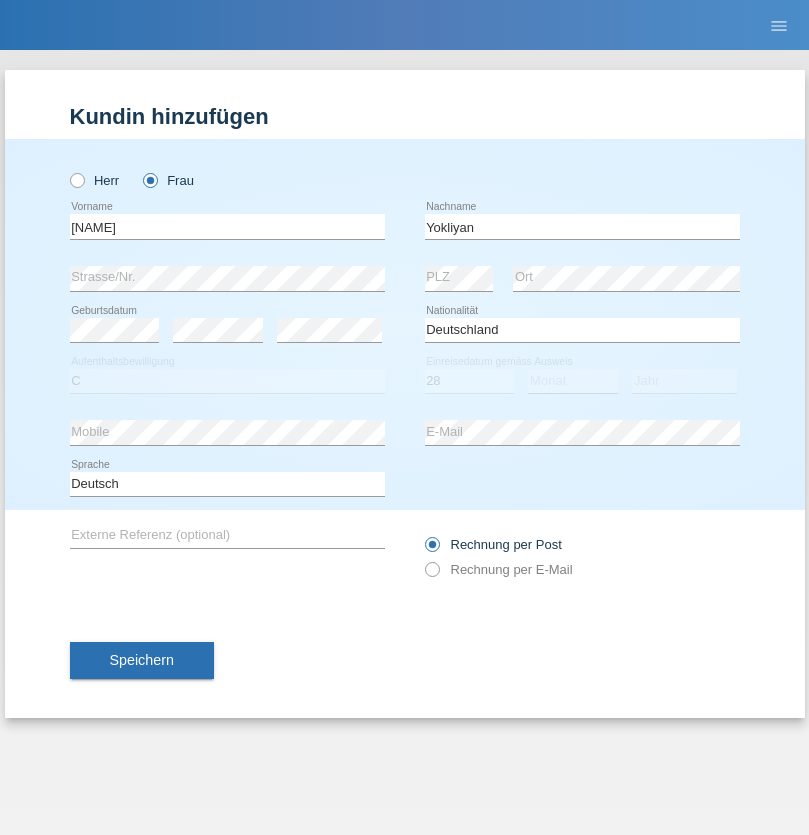 select on "02" 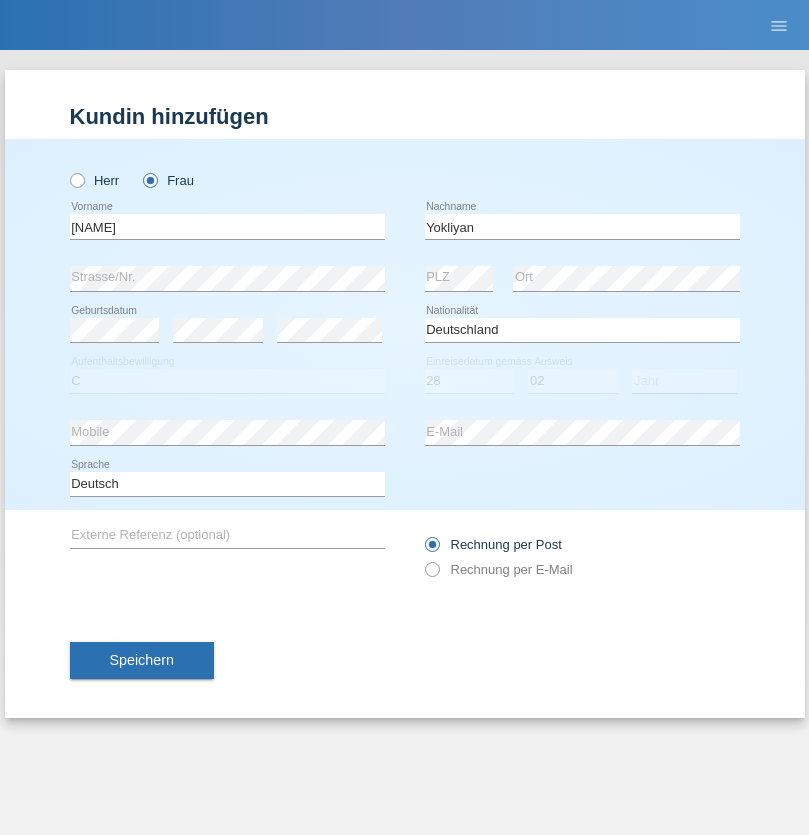 select on "2021" 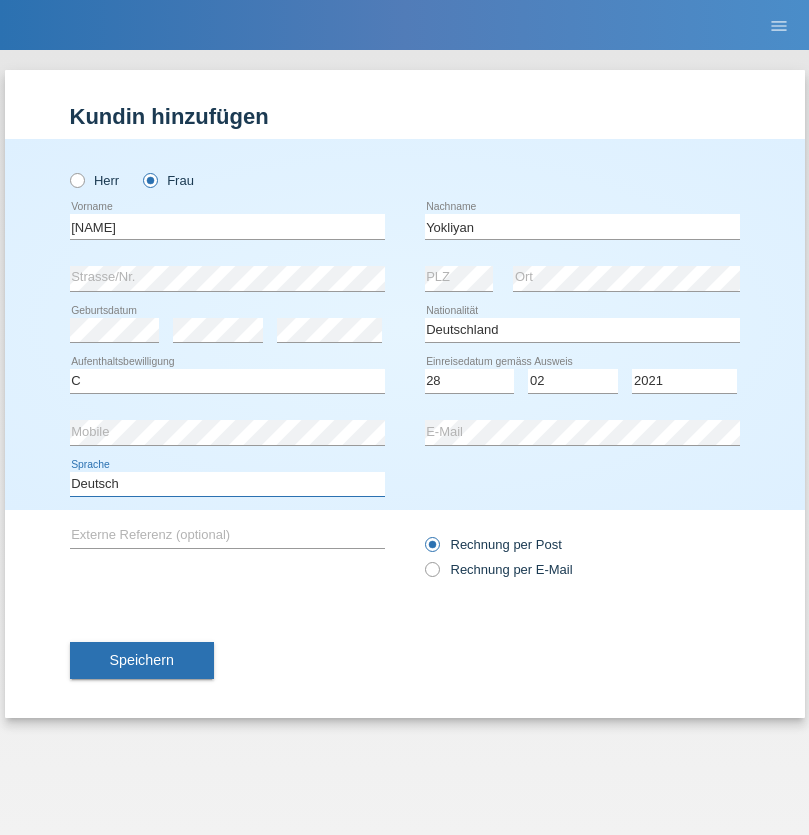 select on "en" 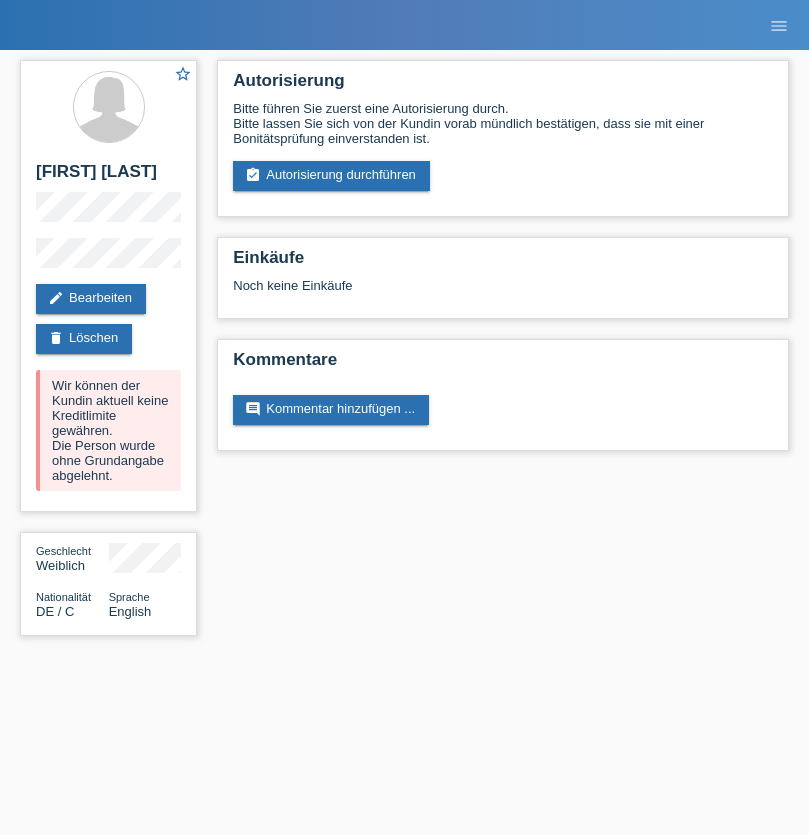 scroll, scrollTop: 0, scrollLeft: 0, axis: both 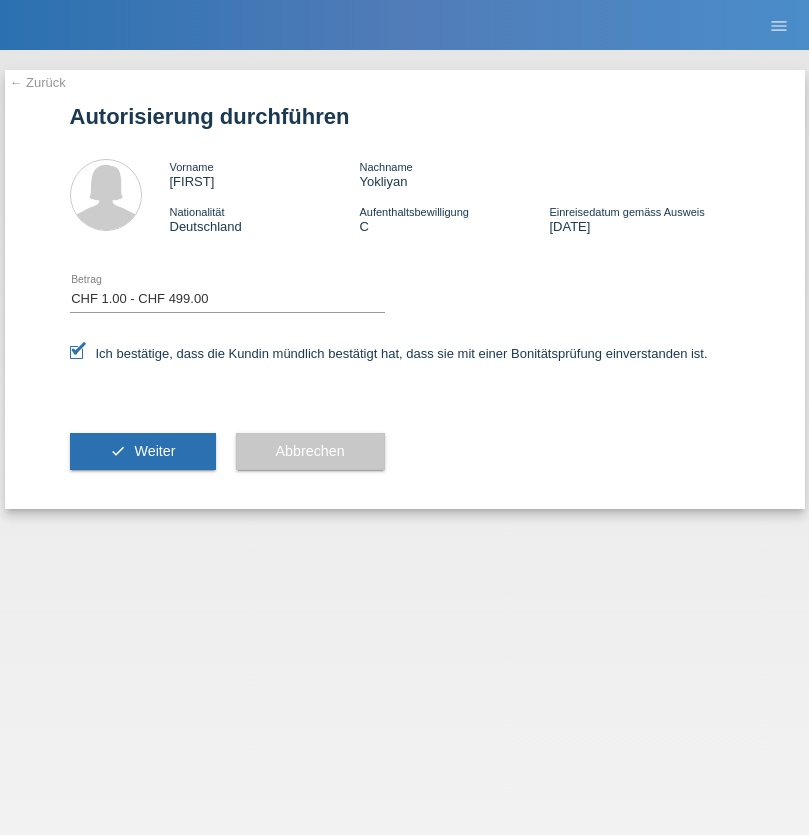 select on "1" 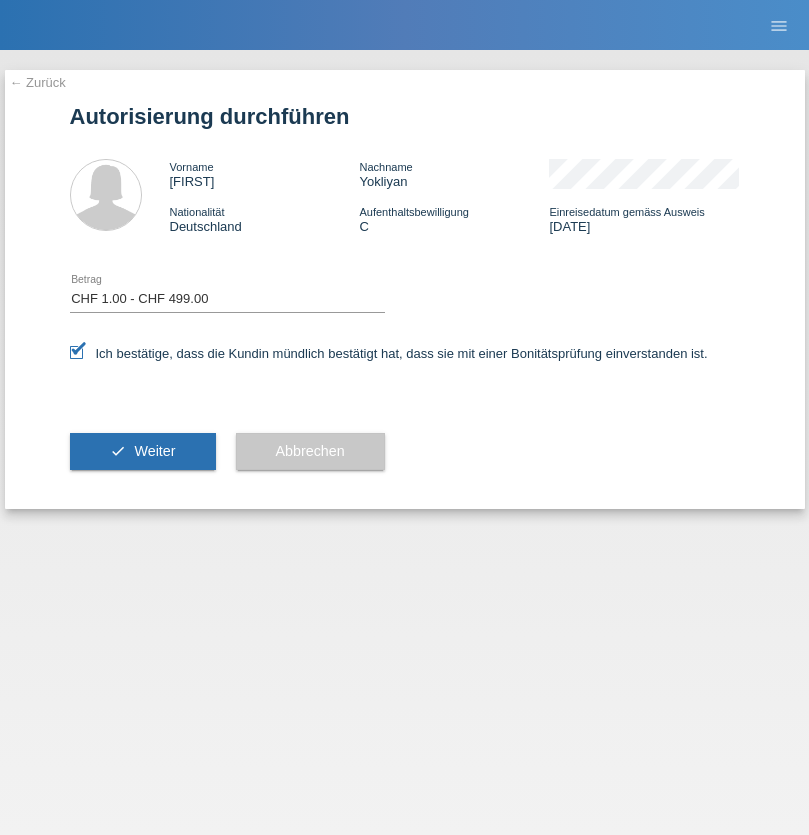 scroll, scrollTop: 0, scrollLeft: 0, axis: both 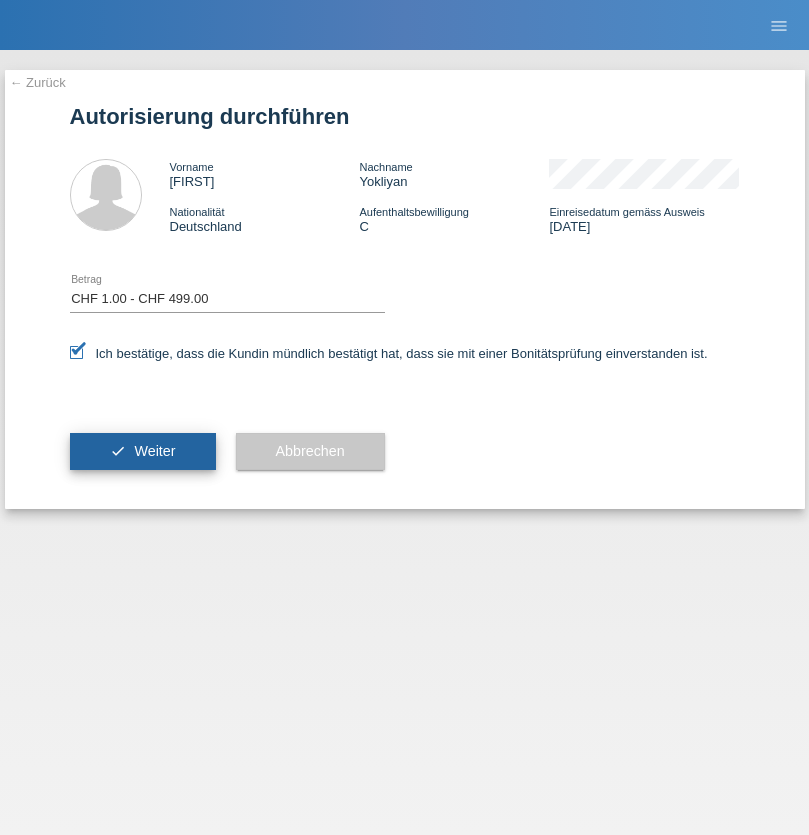 click on "Weiter" at bounding box center [154, 451] 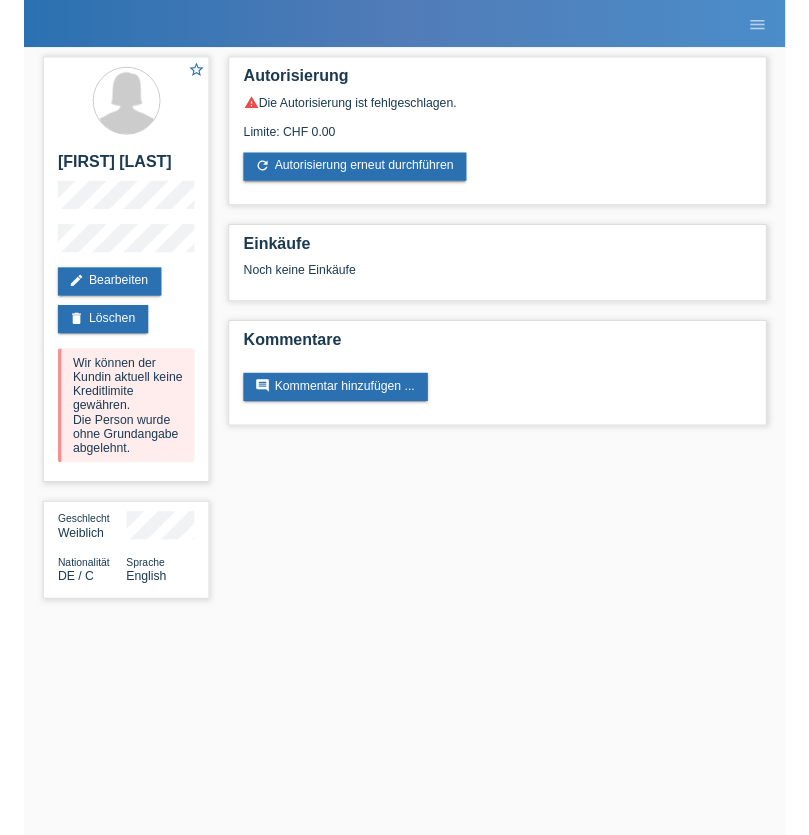 scroll, scrollTop: 0, scrollLeft: 0, axis: both 